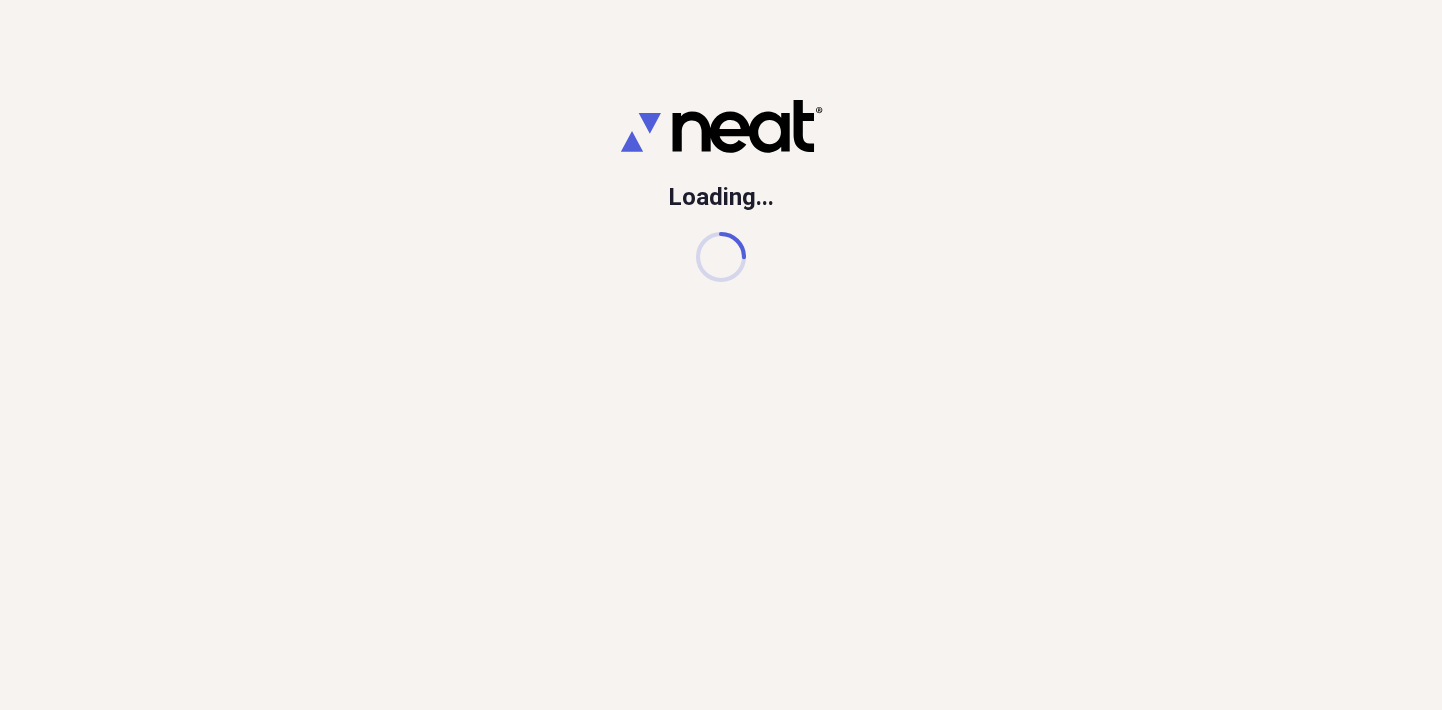 scroll, scrollTop: 0, scrollLeft: 0, axis: both 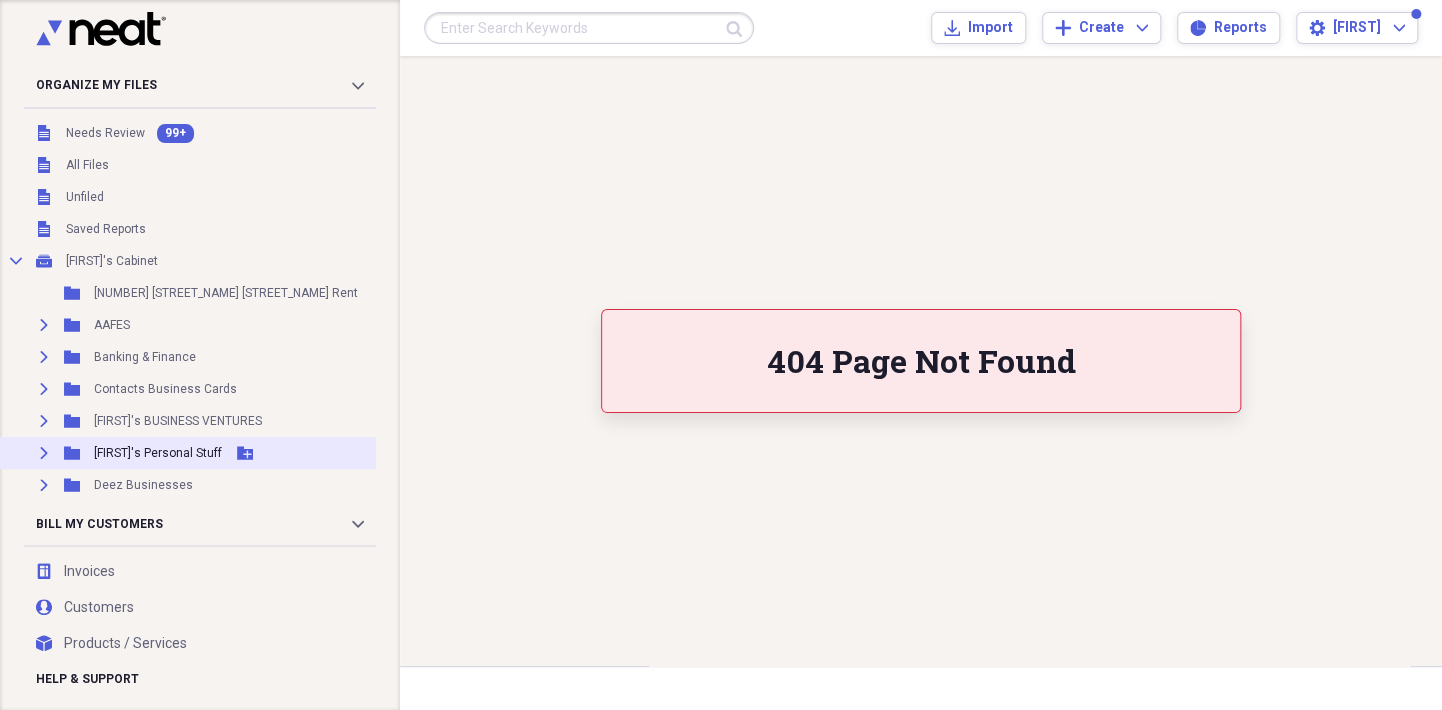 click 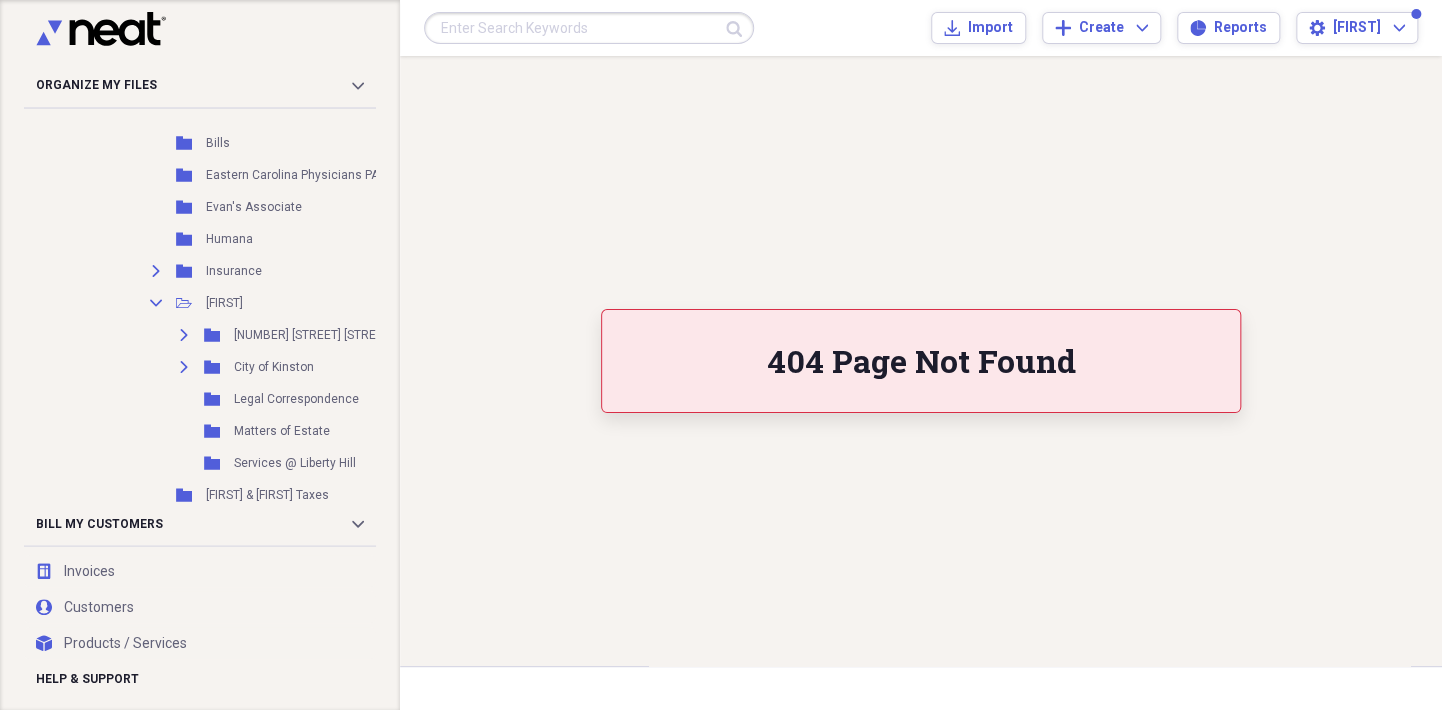 scroll, scrollTop: 2586, scrollLeft: 0, axis: vertical 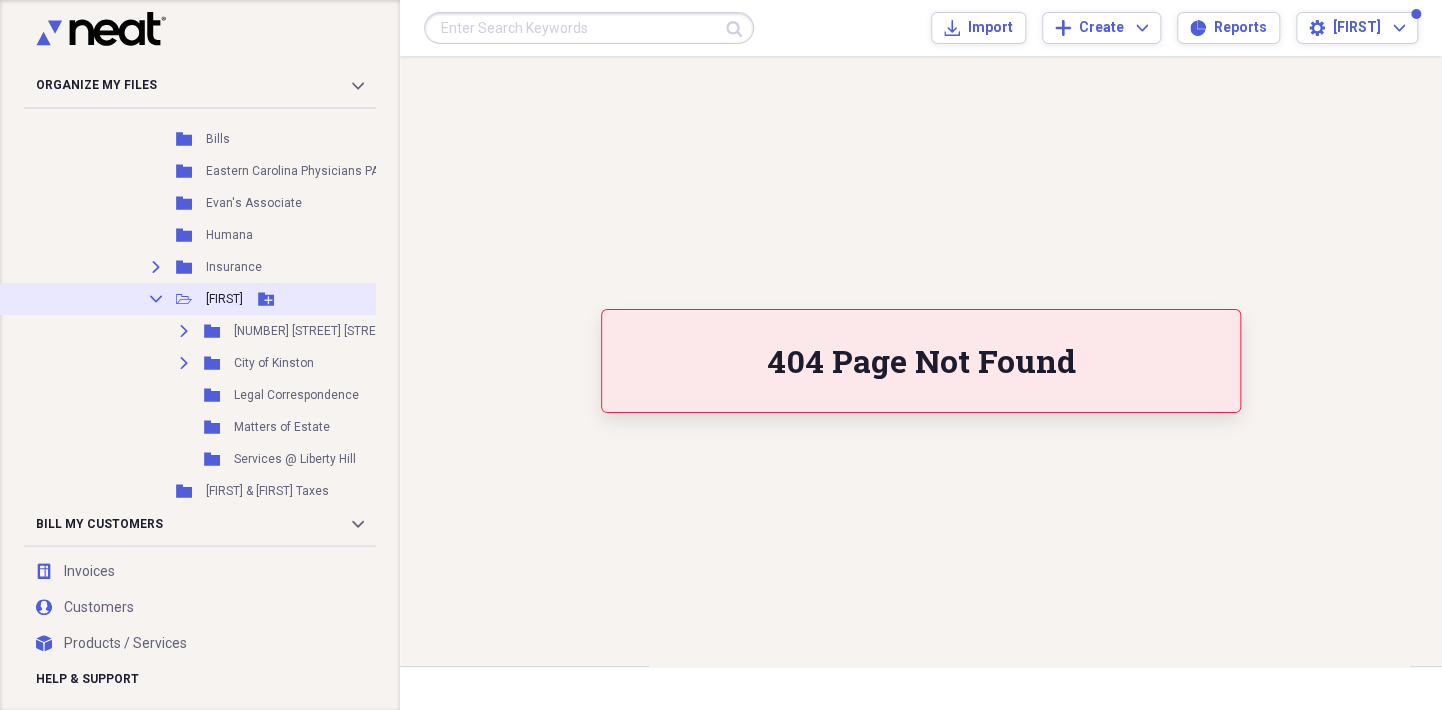 click on "Collapse" at bounding box center [156, 299] 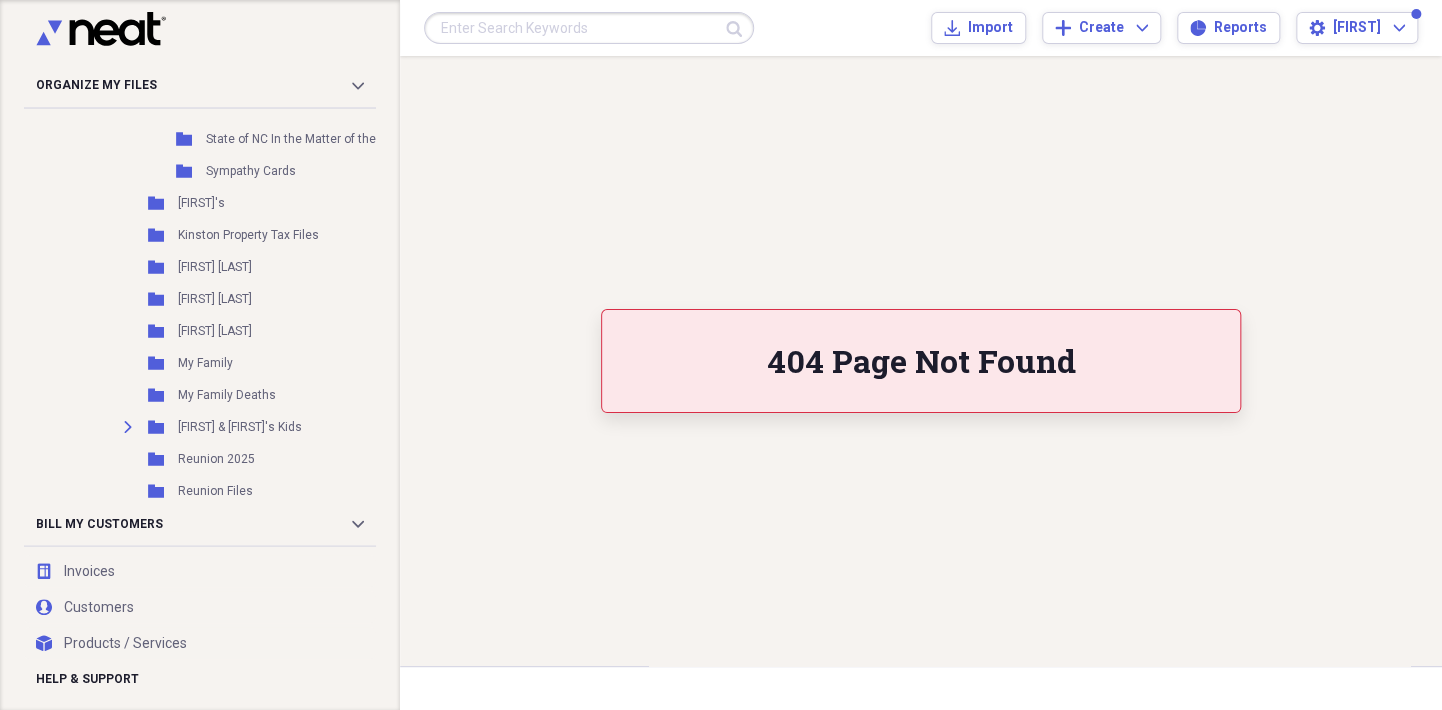 scroll, scrollTop: 3132, scrollLeft: 0, axis: vertical 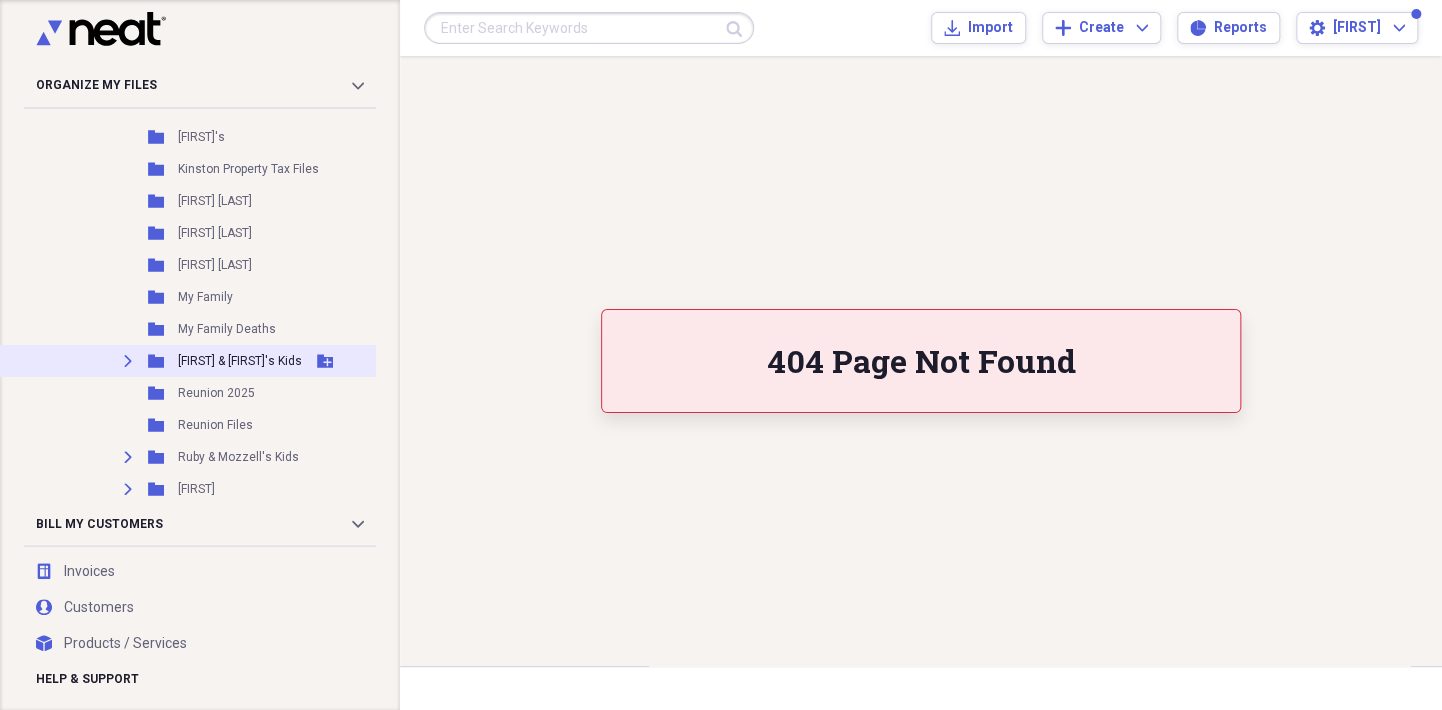 click 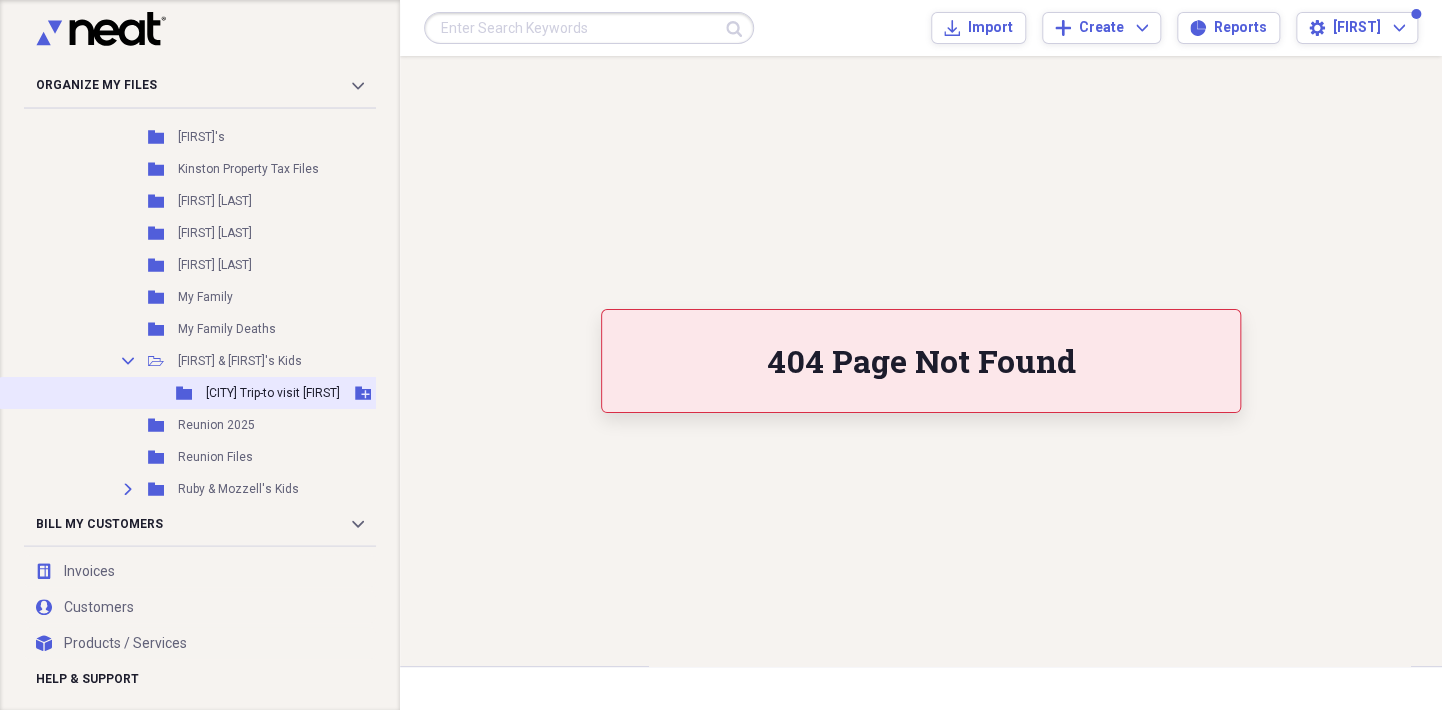 click on "[CITY] Trip-to visit [FIRST]" at bounding box center (273, 393) 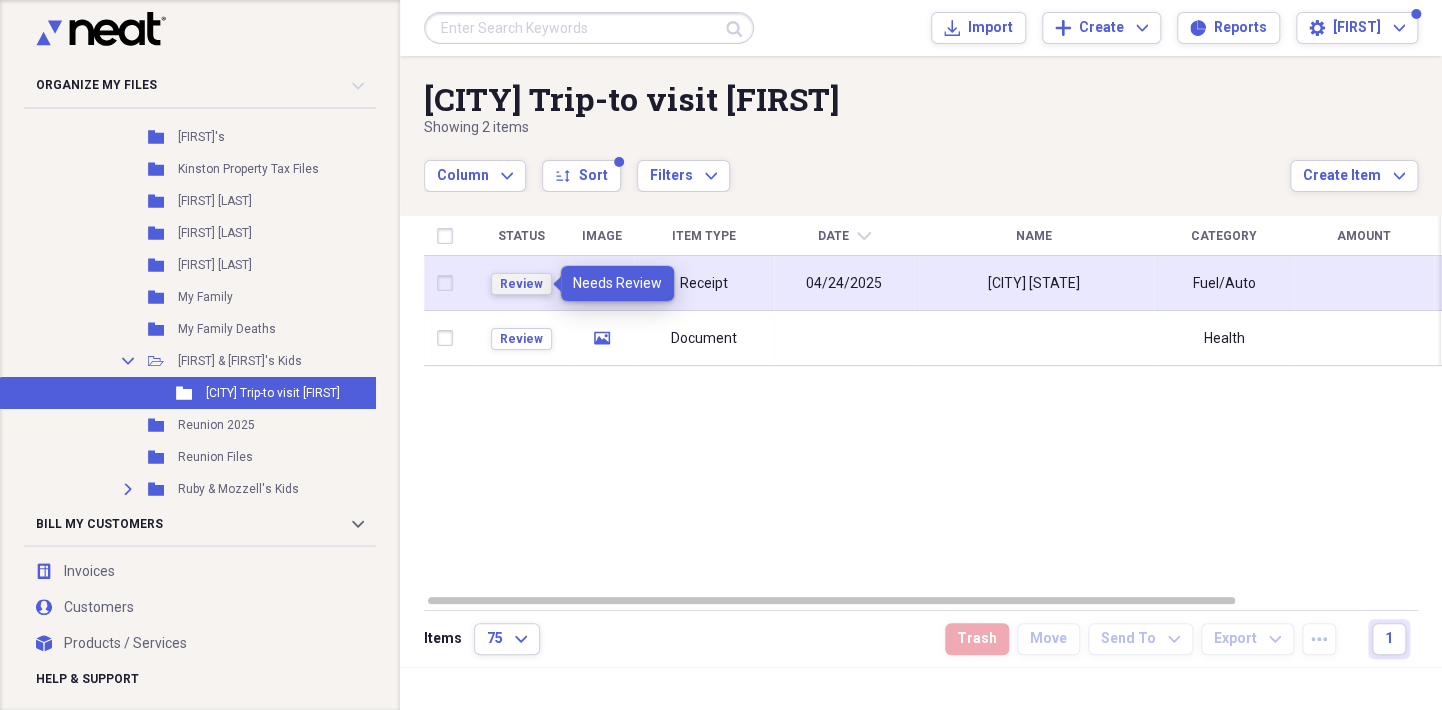 click on "Review" at bounding box center (521, 284) 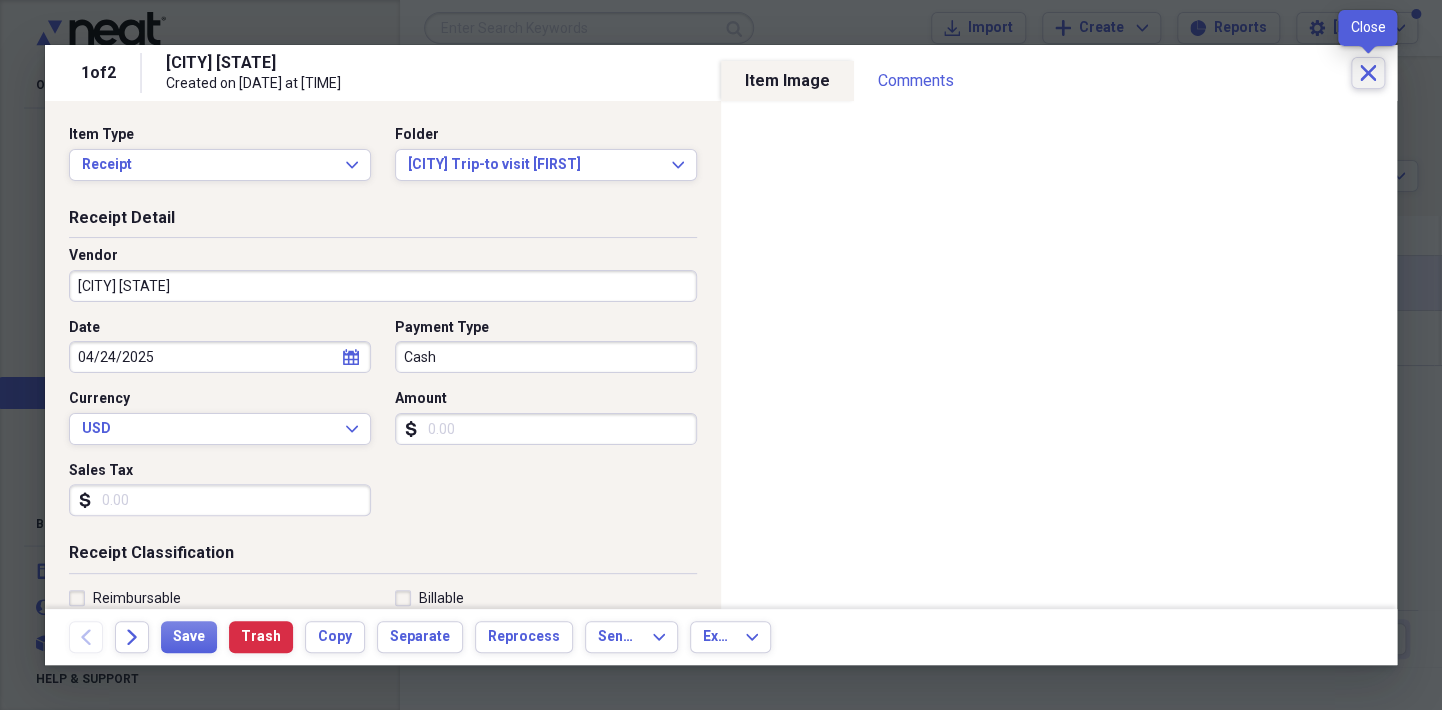click 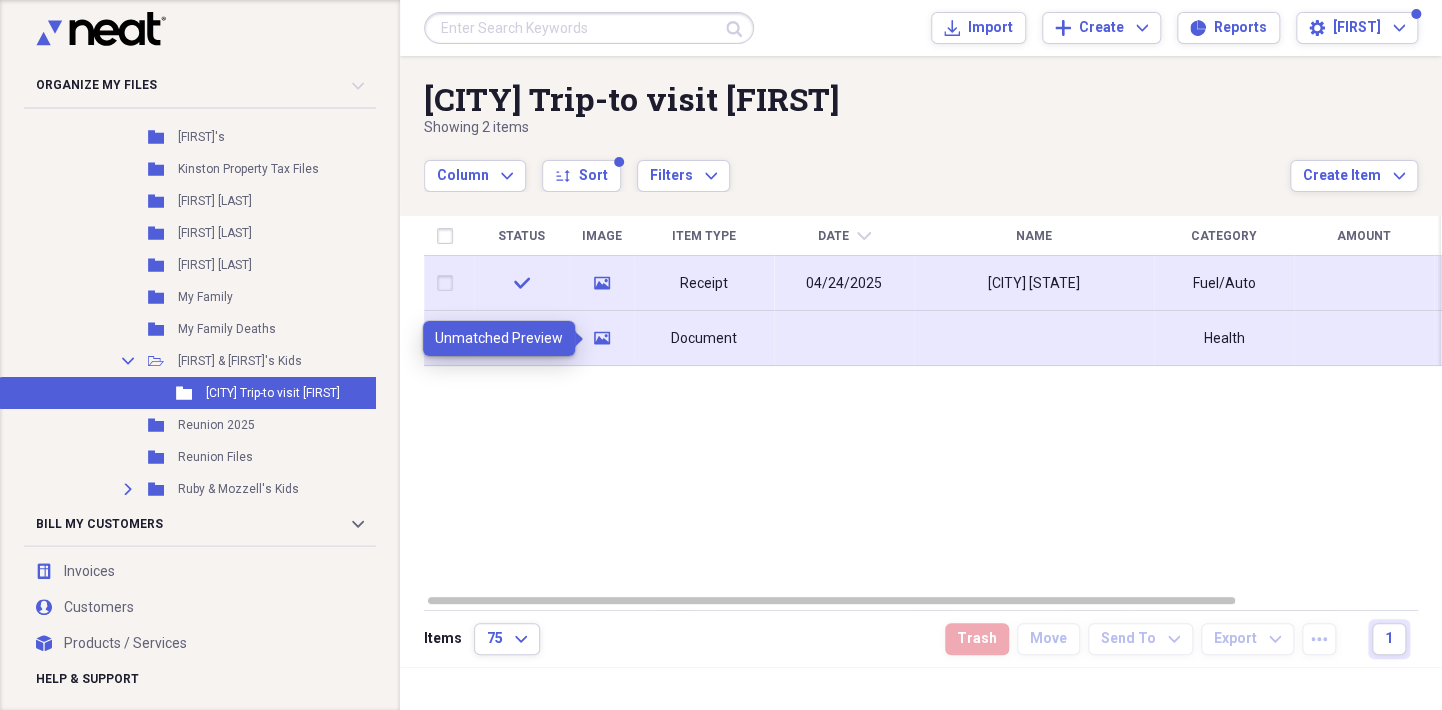 click 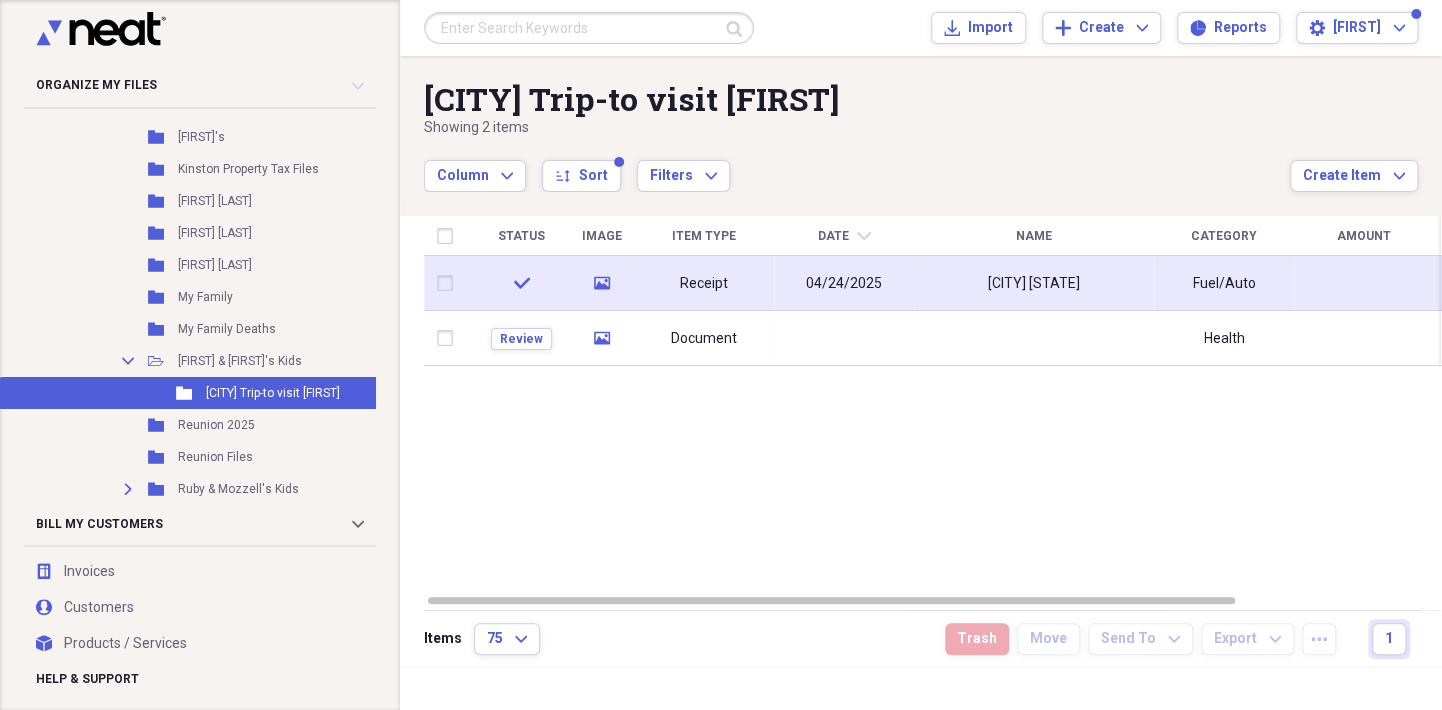 click on "Status Image Item Type Date chevron-down Name Category Amount Source Date Added check media Receipt [DATE] [CITY] [STATE] Fuel/Auto Scan [DATE] [TIME] Review media Document Health Scan [DATE] [TIME]" at bounding box center [933, 404] 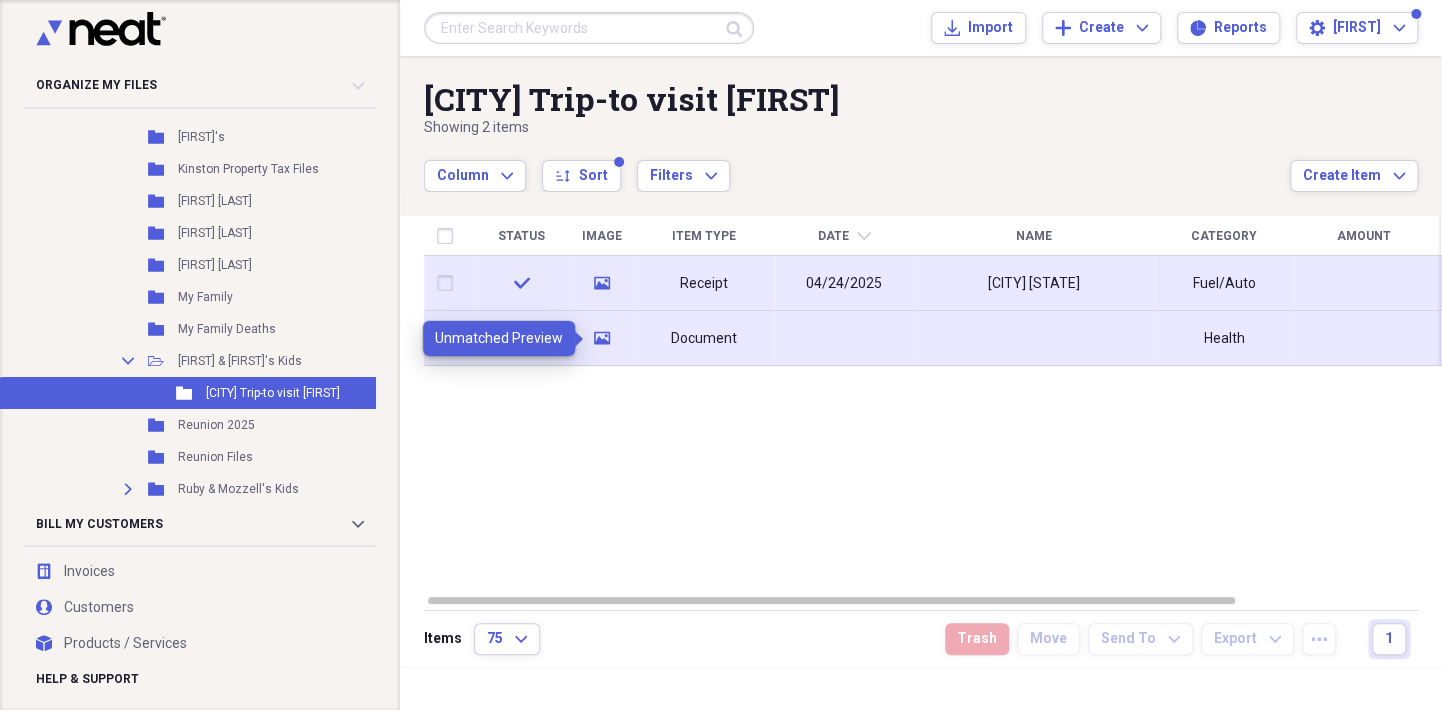 click 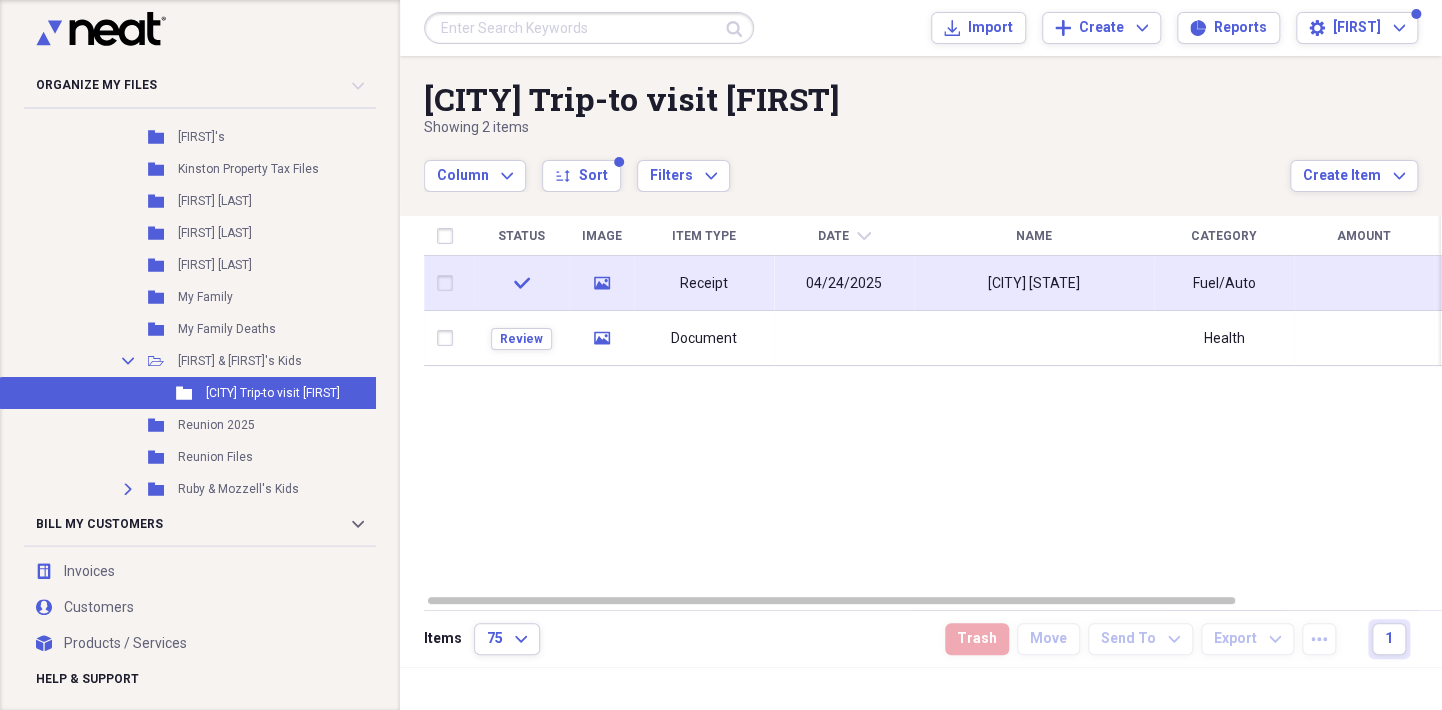 click on "Status Image Item Type Date chevron-down Name Category Amount Source Date Added check media Receipt [DATE] [CITY] [STATE] Fuel/Auto Scan [DATE] [TIME] Review media Document Health Scan [DATE] [TIME]" at bounding box center (933, 404) 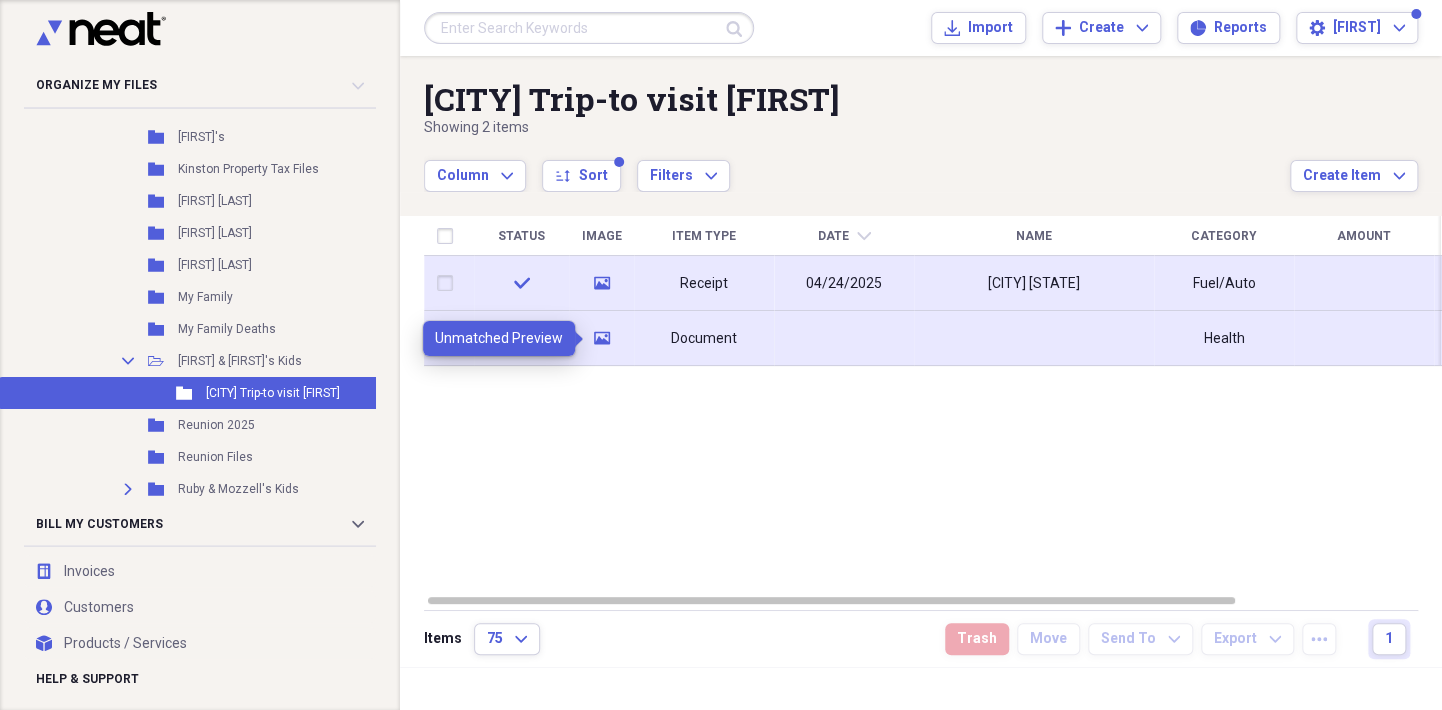 click on "media" 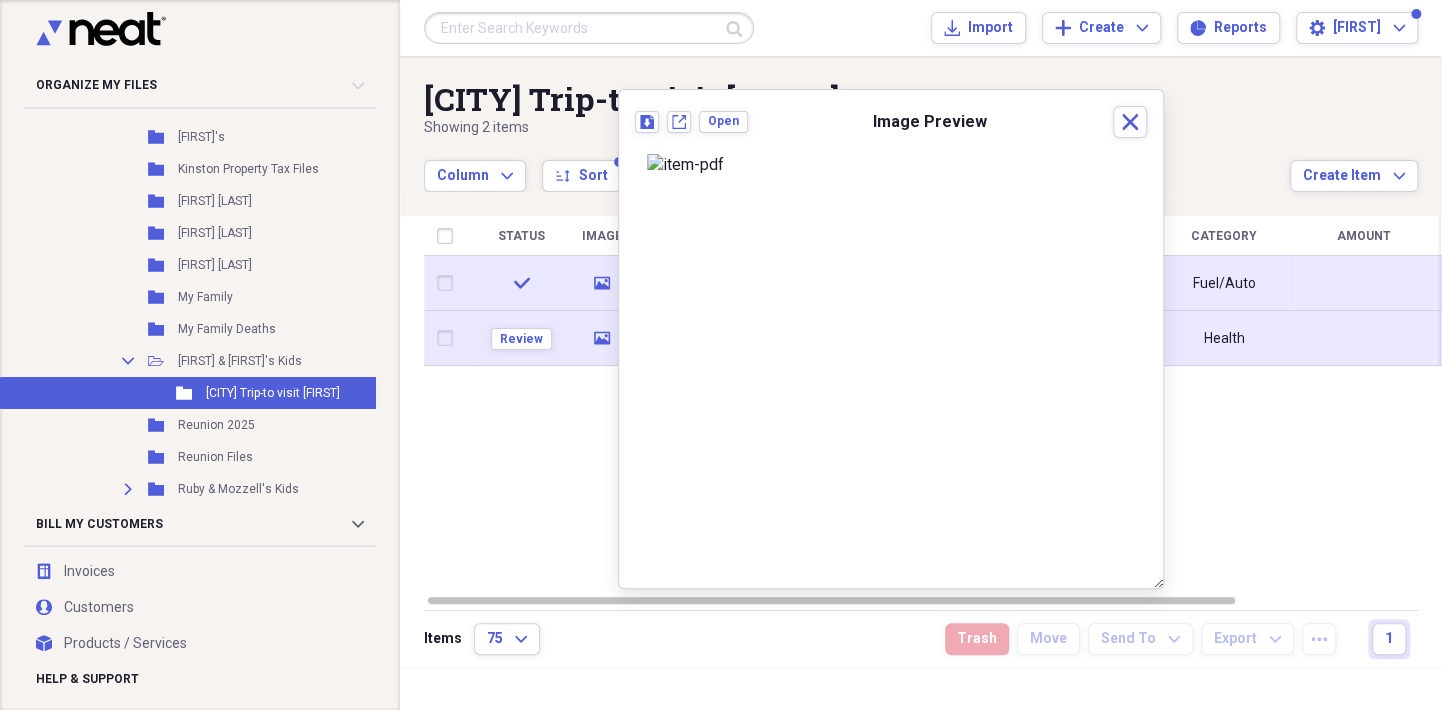click on "Organize My Files 99+ Collapse Unfiled Needs Review 99+ Unfiled All Files Unfiled Unfiled Unfiled Saved Reports Collapse My Cabinet [FIRST]'s Cabinet Add Folder Folder [NUMBER] [STREET_NAME] [STREET_NAME] Rent Add Folder Expand Folder AAFES Add Folder Expand Folder Banking & Finance Add Folder Expand Folder Contacts Business Cards Add Folder Expand Folder [FIRST]'s BUSINESS VENTURES Add Folder Collapse Open Folder [FIRST]'s Personal Stuff Add Folder Folder 2LT [FIRST] [LAST] Add Folder Folder AARP Add Folder Expand Folder AARP-[COMPANY] Add Folder Folder Academy Sports Add Folder Folder Alpha Phi Alpha Add Folder Expand Folder Amazon Purchase Add Folder Folder Bangood Add Folder Folder BELARC Add Folder Folder Class of '74 Add Folder Folder Conceal & Carry Info Add Folder Expand FolderCoupons Add Folder Expand Folder Courts, Legal & Filings Add Folder Expand Folder Crafts Add Folder Folder Credit Reports Add Folder Expand Folder Cruise Information Add Folder Folder DC Trip Add Folder Expand Folder [FIRST] & [FIRST]'s Stuff Folder 75" at bounding box center (721, 355) 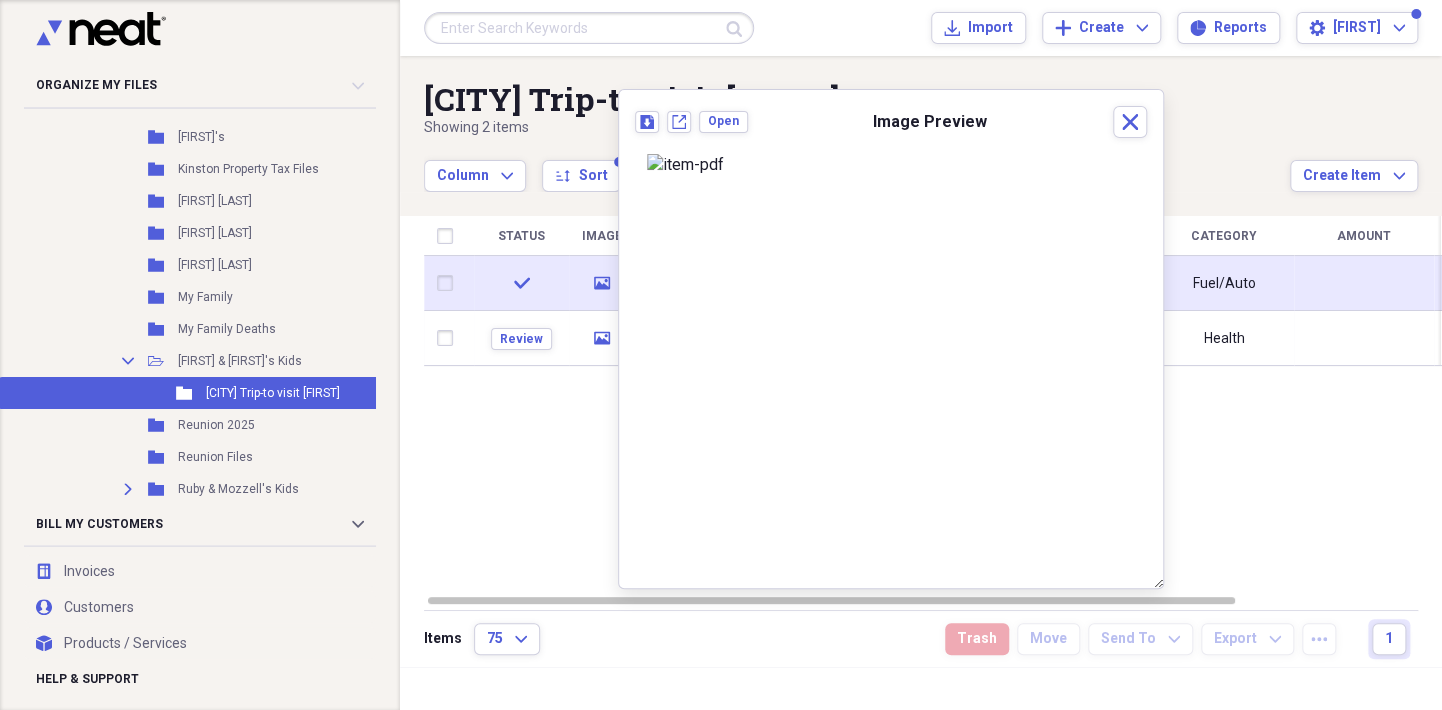 scroll, scrollTop: 197, scrollLeft: 0, axis: vertical 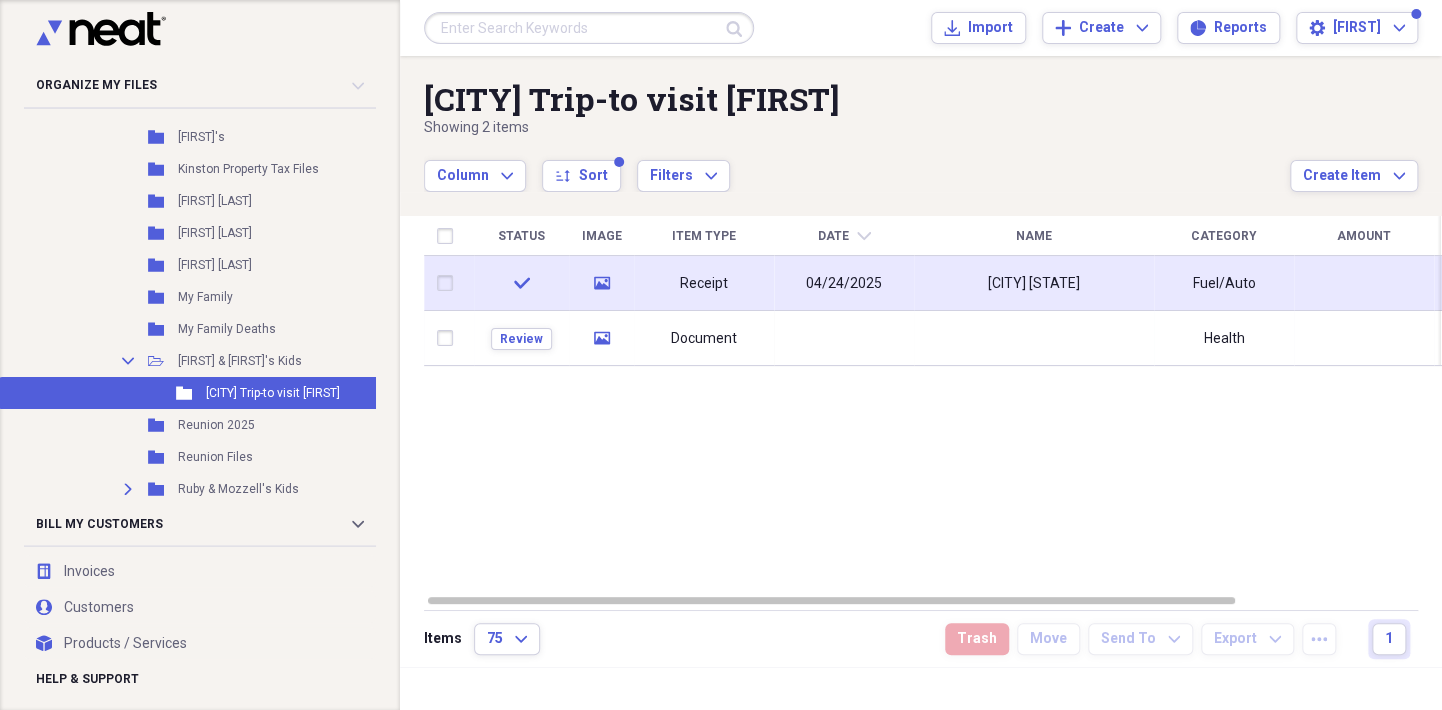 click on "Status Image Item Type Date chevron-down Name Category Amount Source Date Added check media Receipt [DATE] [CITY] [STATE] Fuel/Auto Scan [DATE] [TIME] Review media Document Health Scan [DATE] [TIME]" at bounding box center (933, 404) 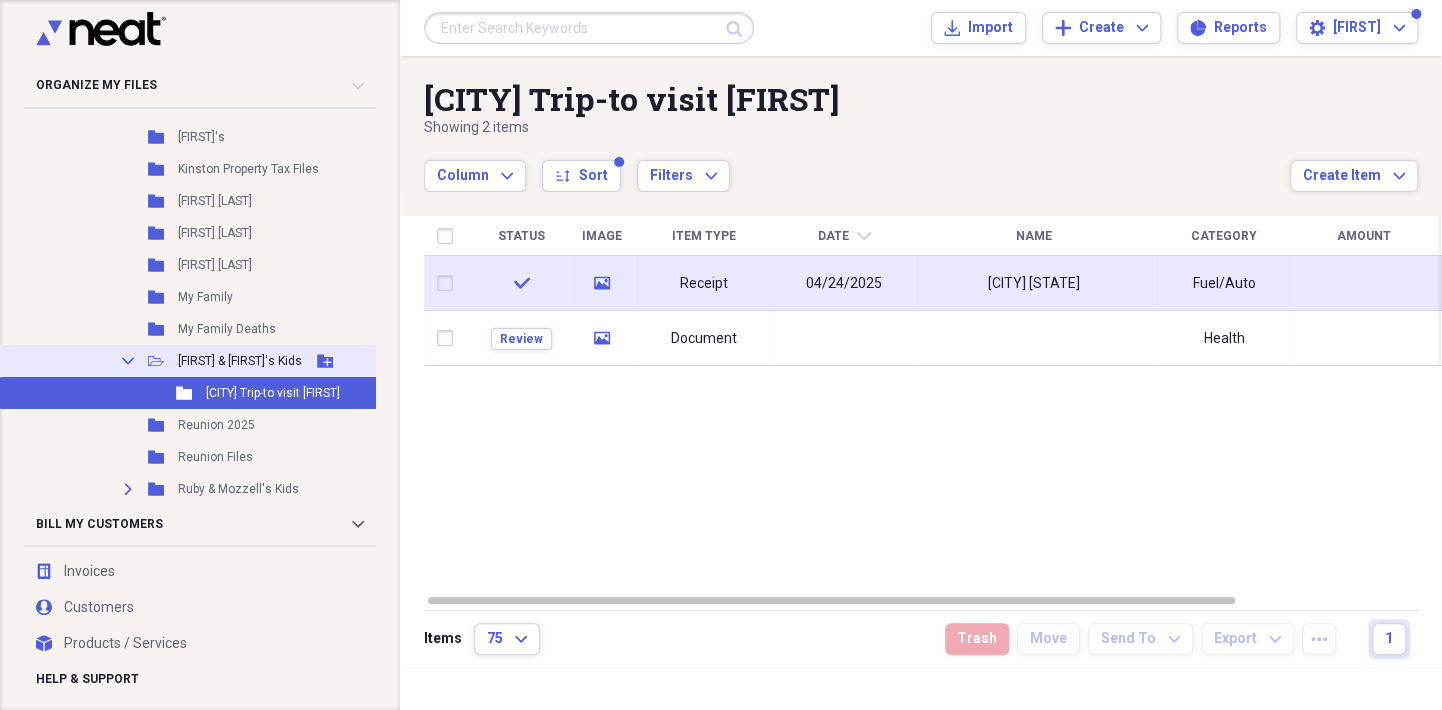 click 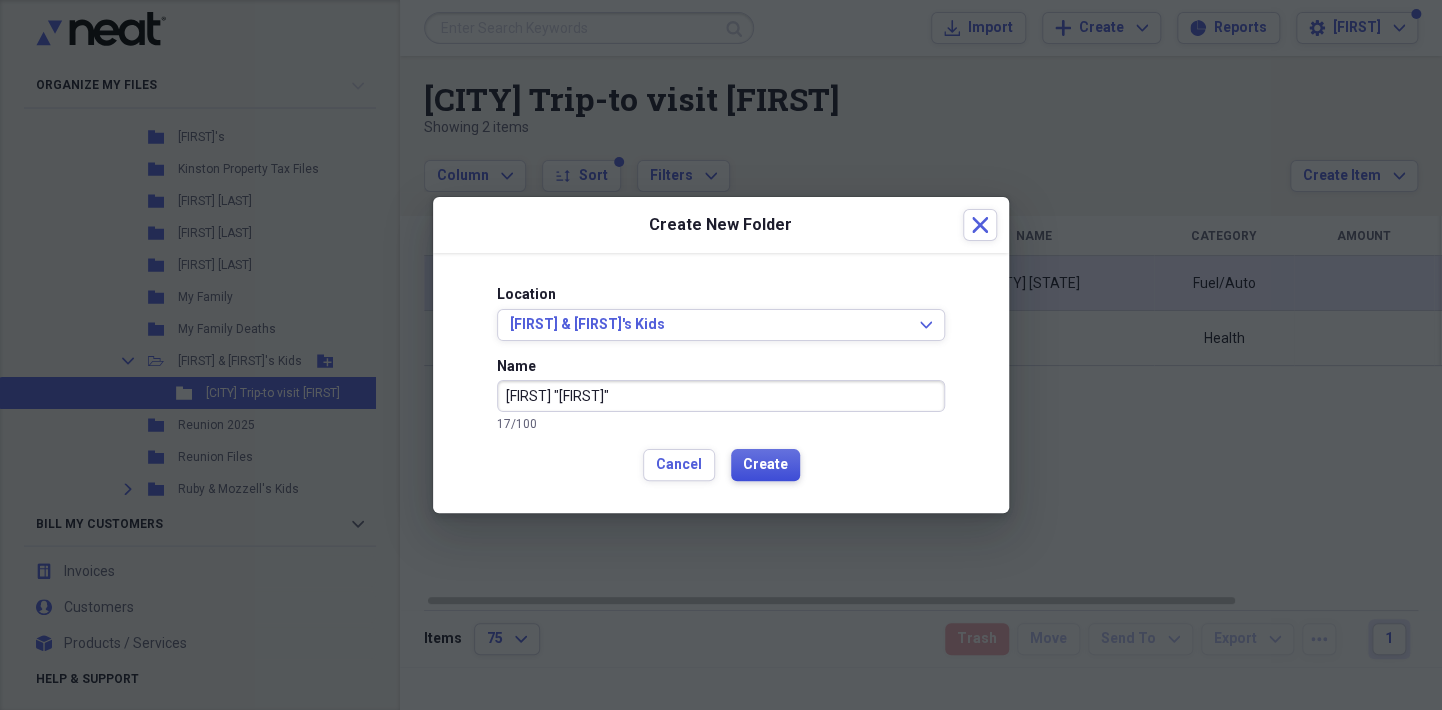 type on "[FIRST] "[FIRST]"" 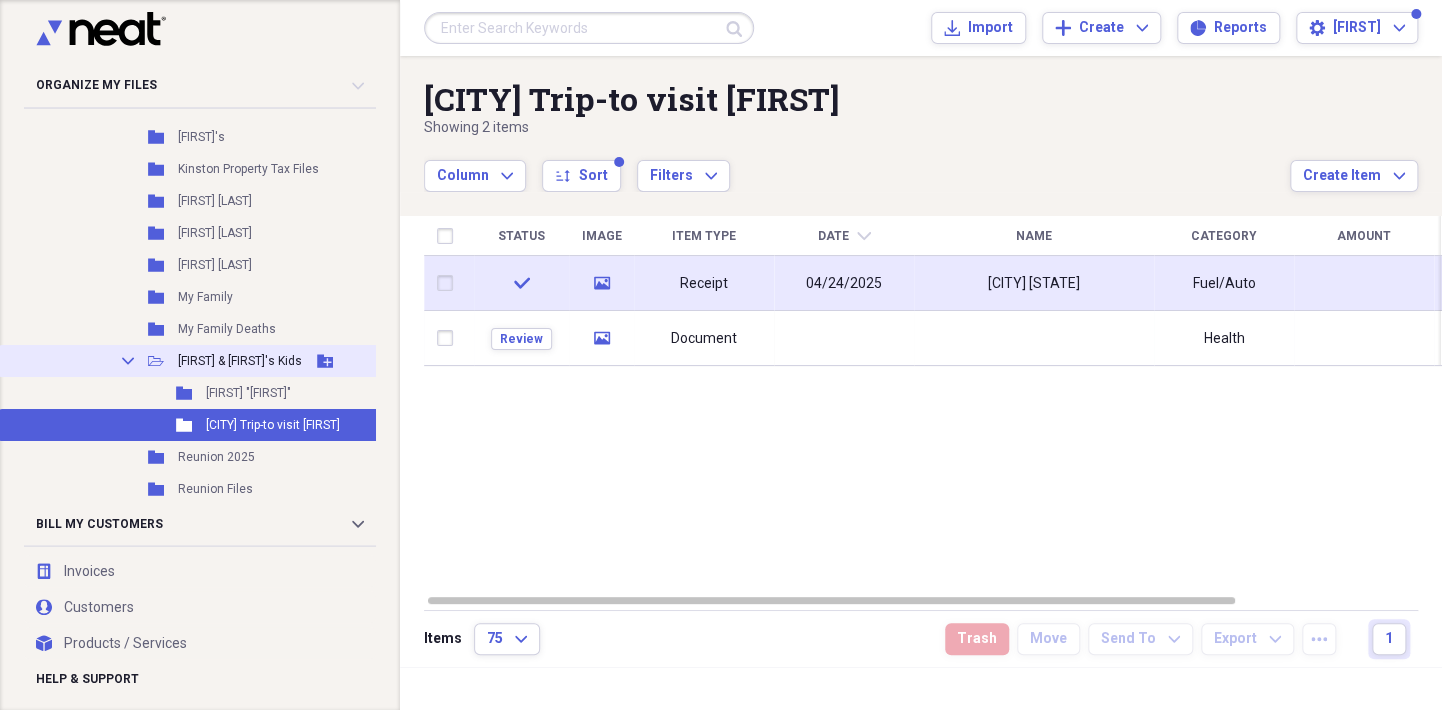 click 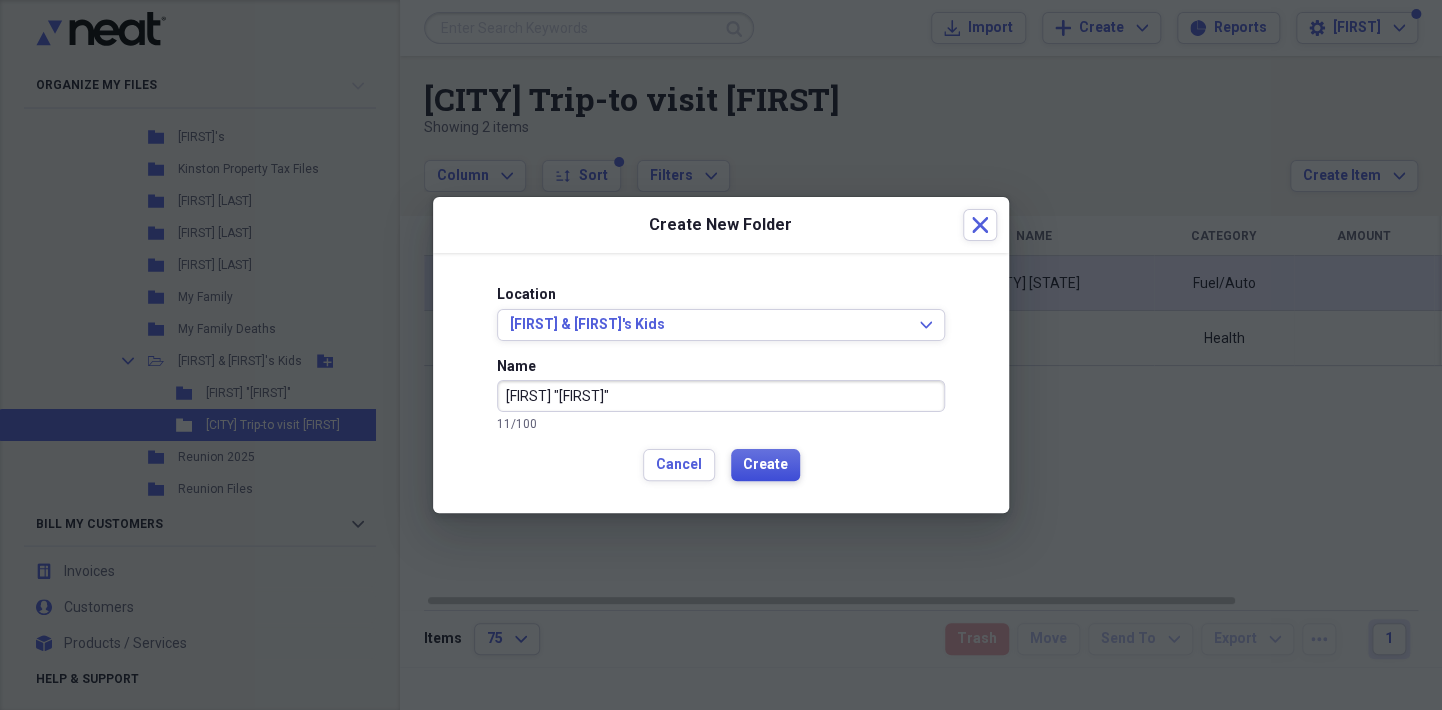 type on "[FIRST] "[FIRST]"" 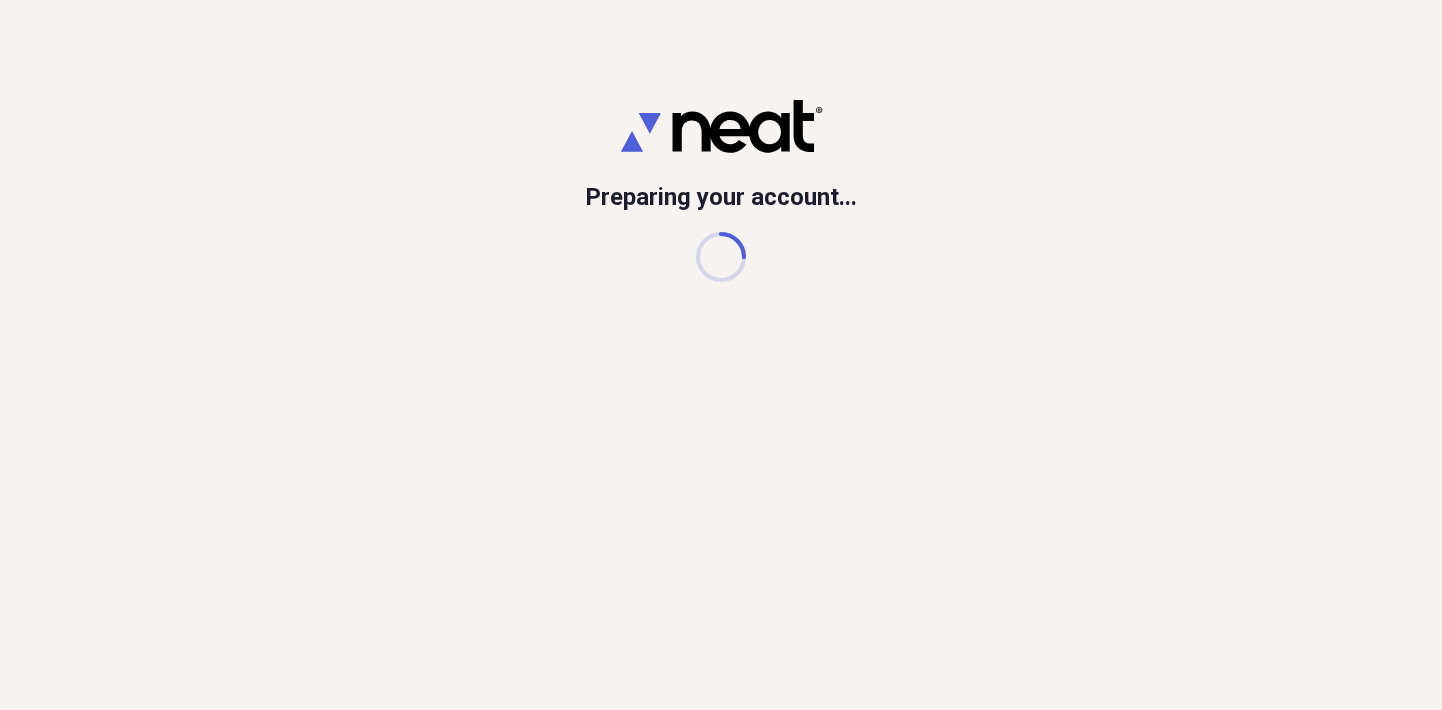 scroll, scrollTop: 0, scrollLeft: 0, axis: both 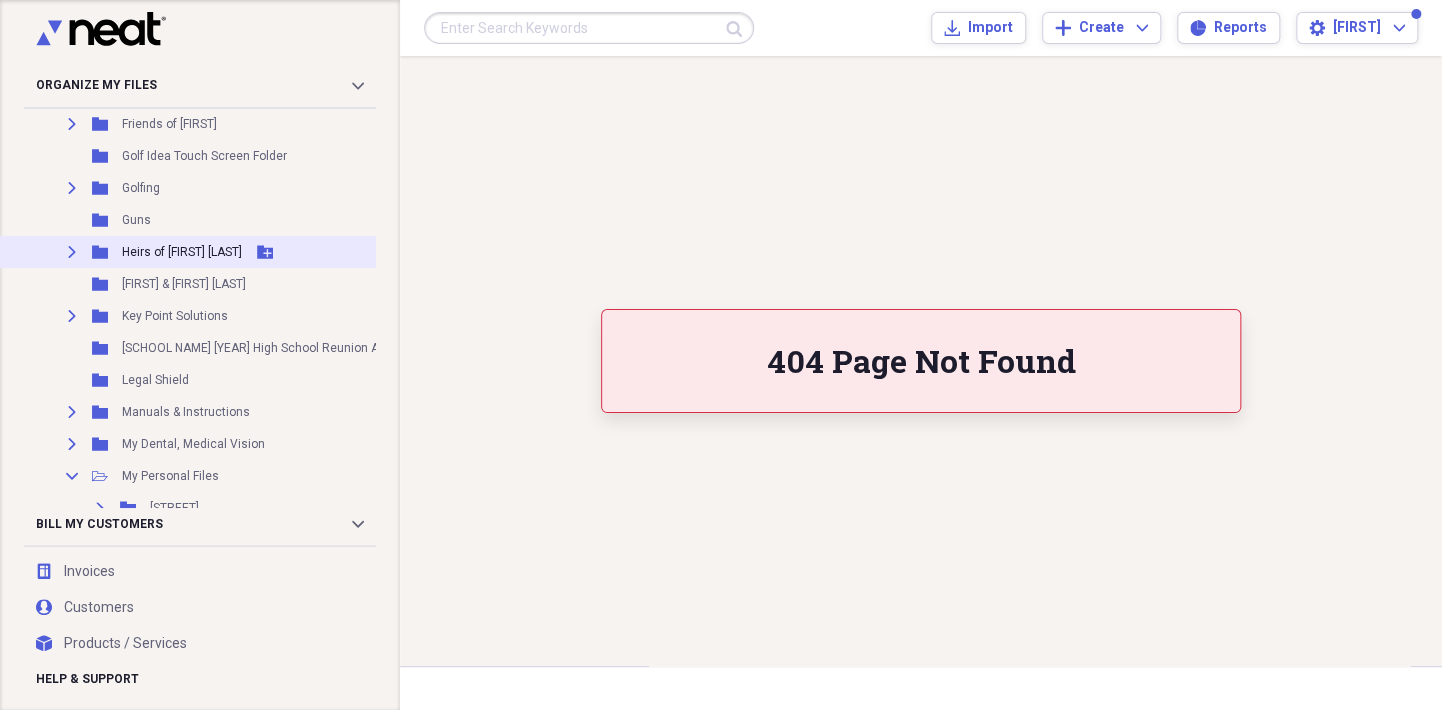 click 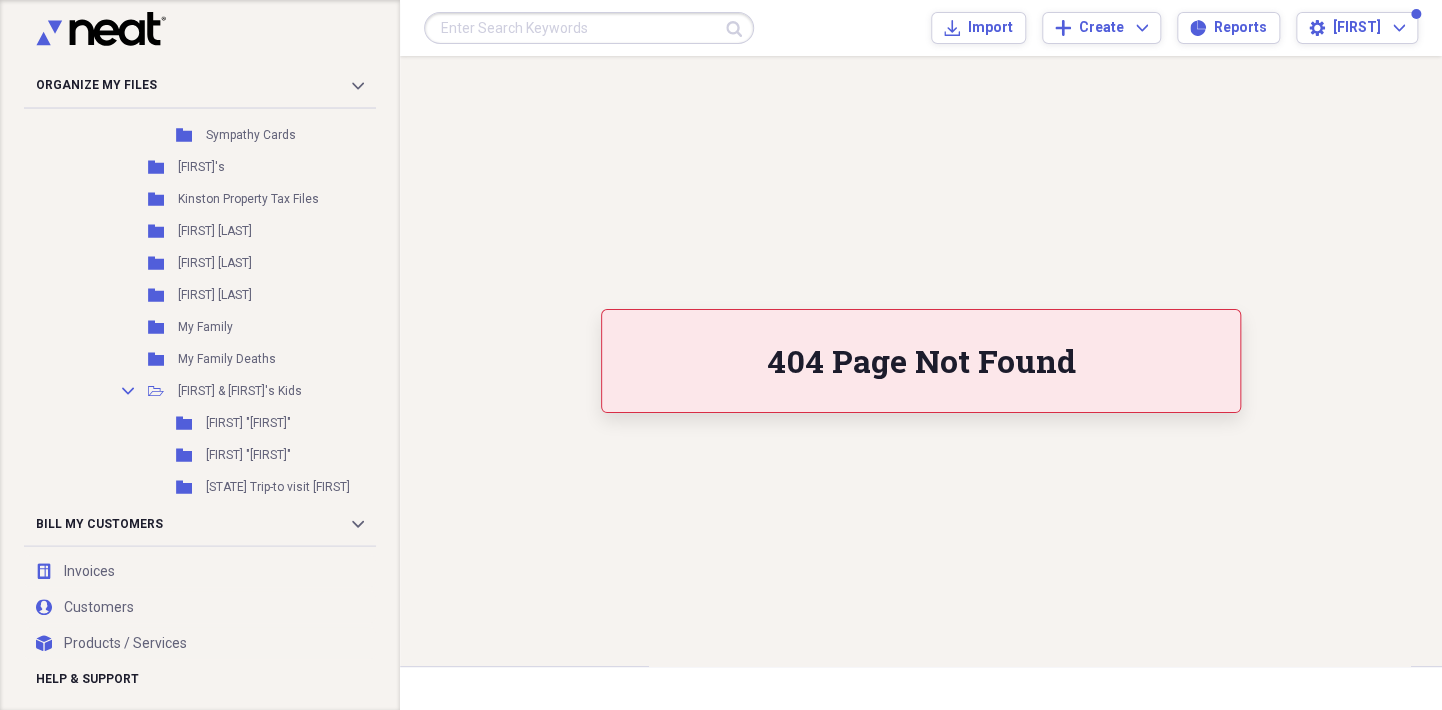 scroll, scrollTop: 3856, scrollLeft: 0, axis: vertical 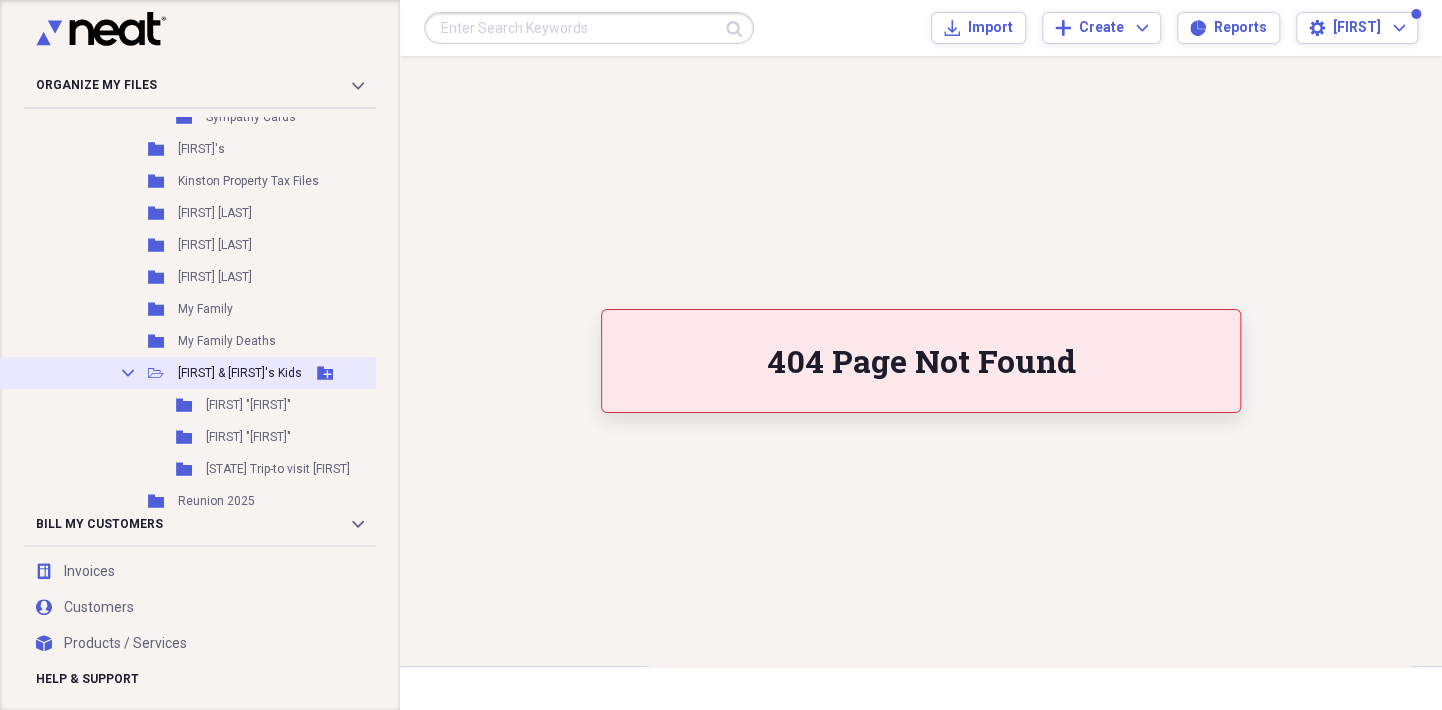 click on "Collapse Open Folder Peggy & Usher's Kids Add Folder" at bounding box center (265, 373) 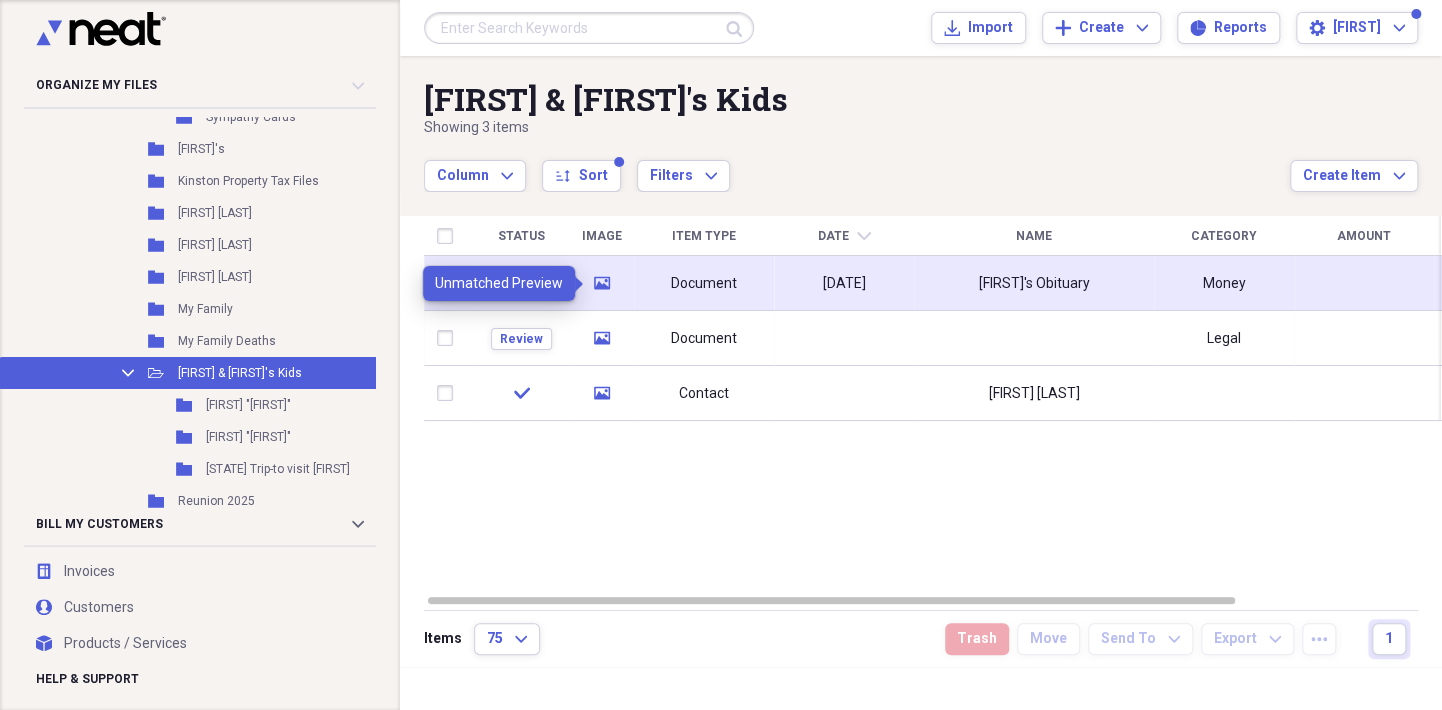 click on "media" 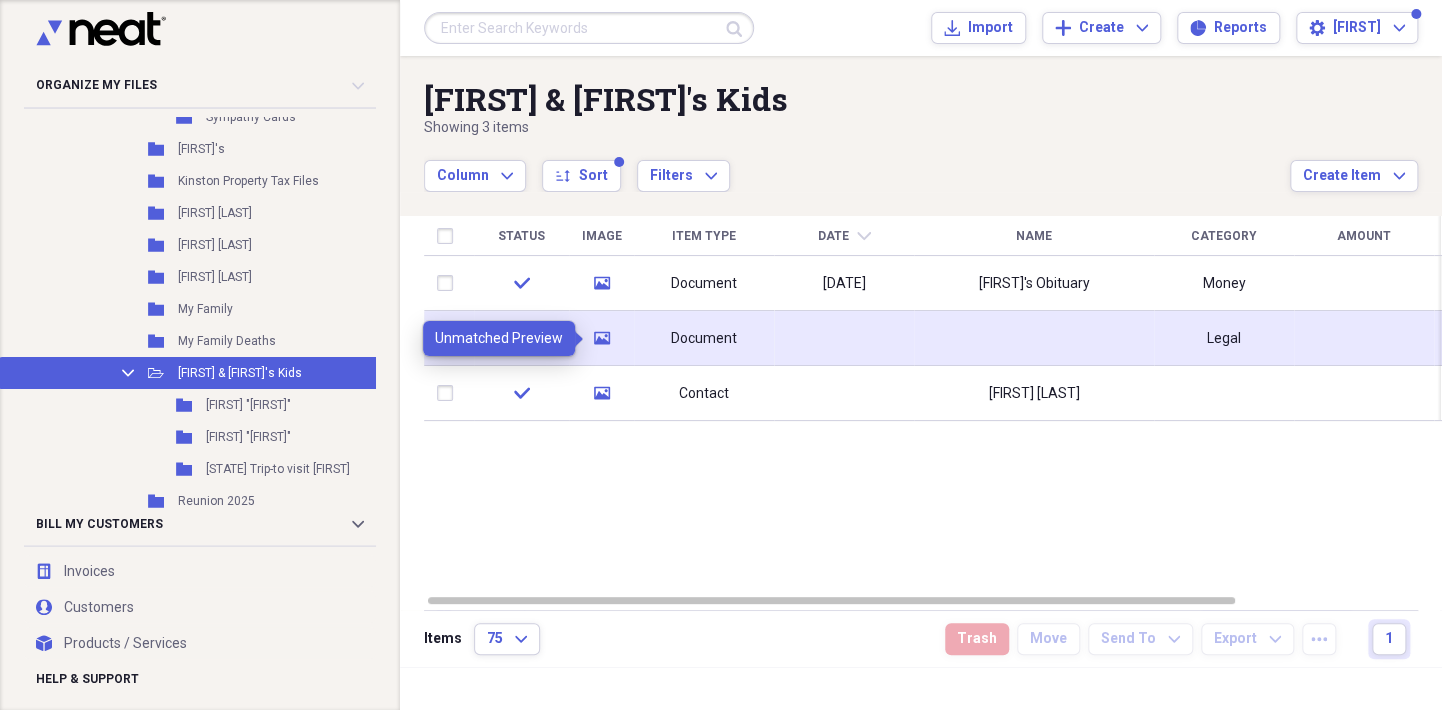 click 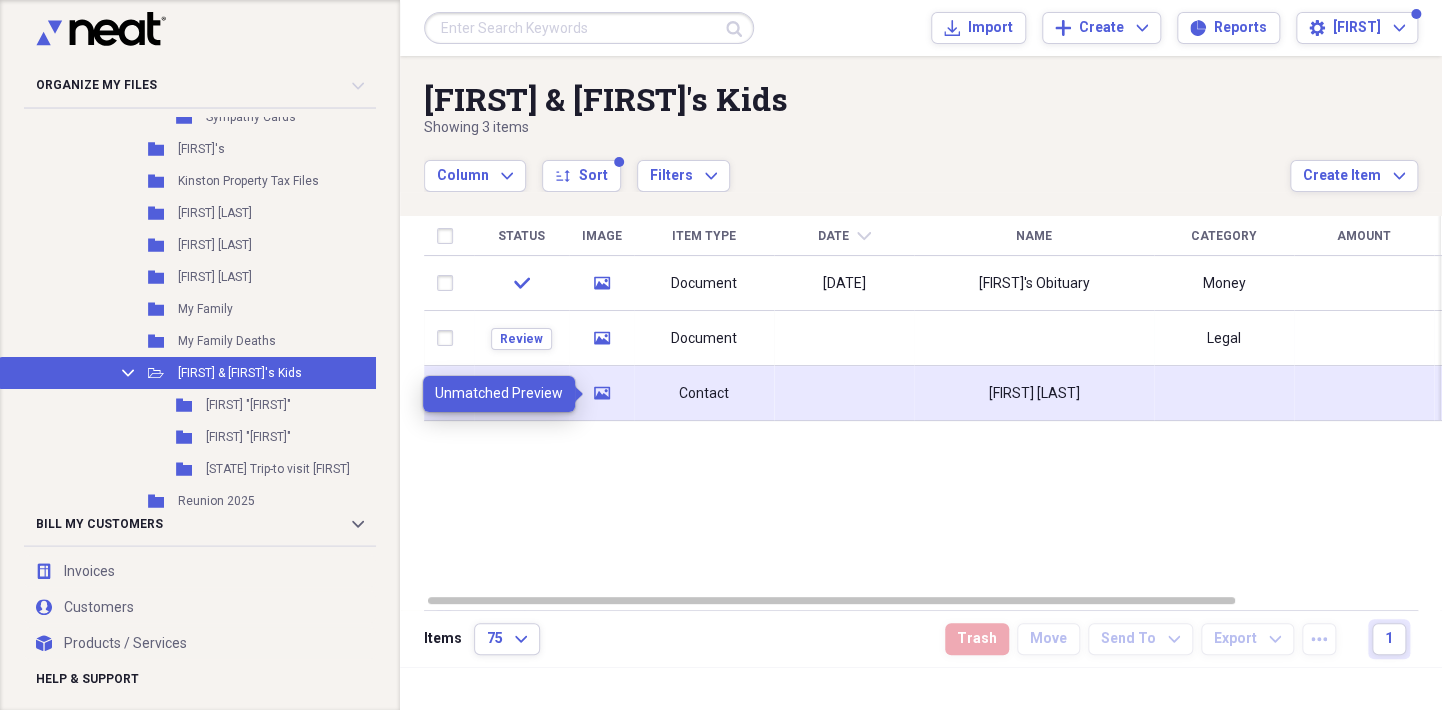click on "media" 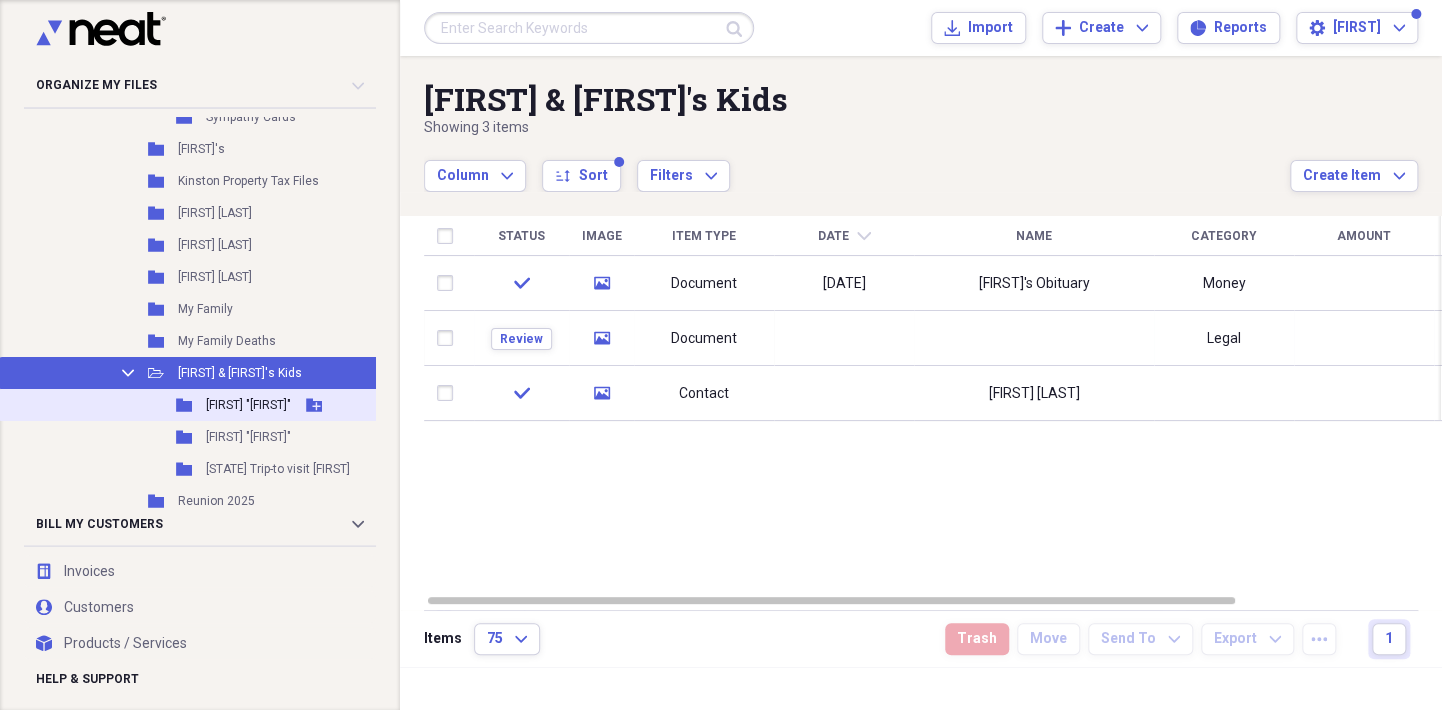 click on "[FIRST] "[FIRST]"" at bounding box center (248, 405) 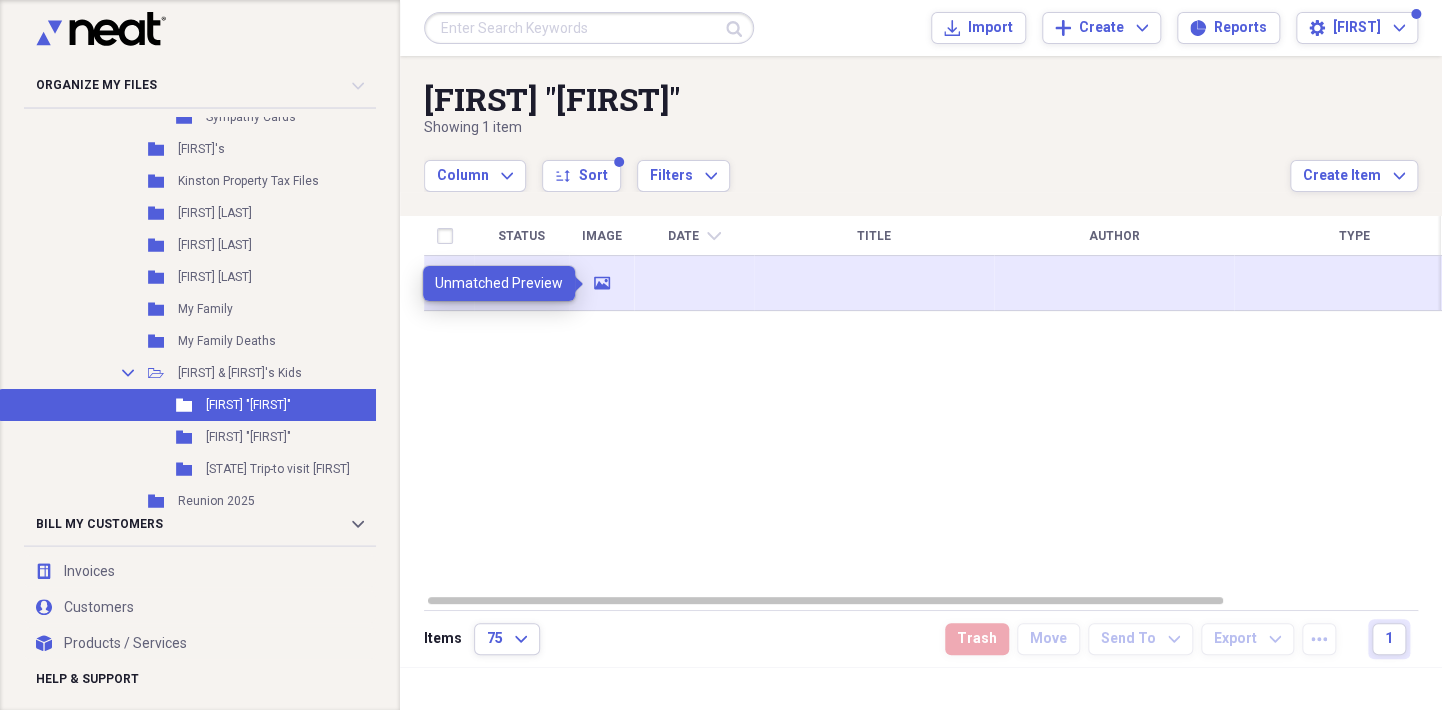 click 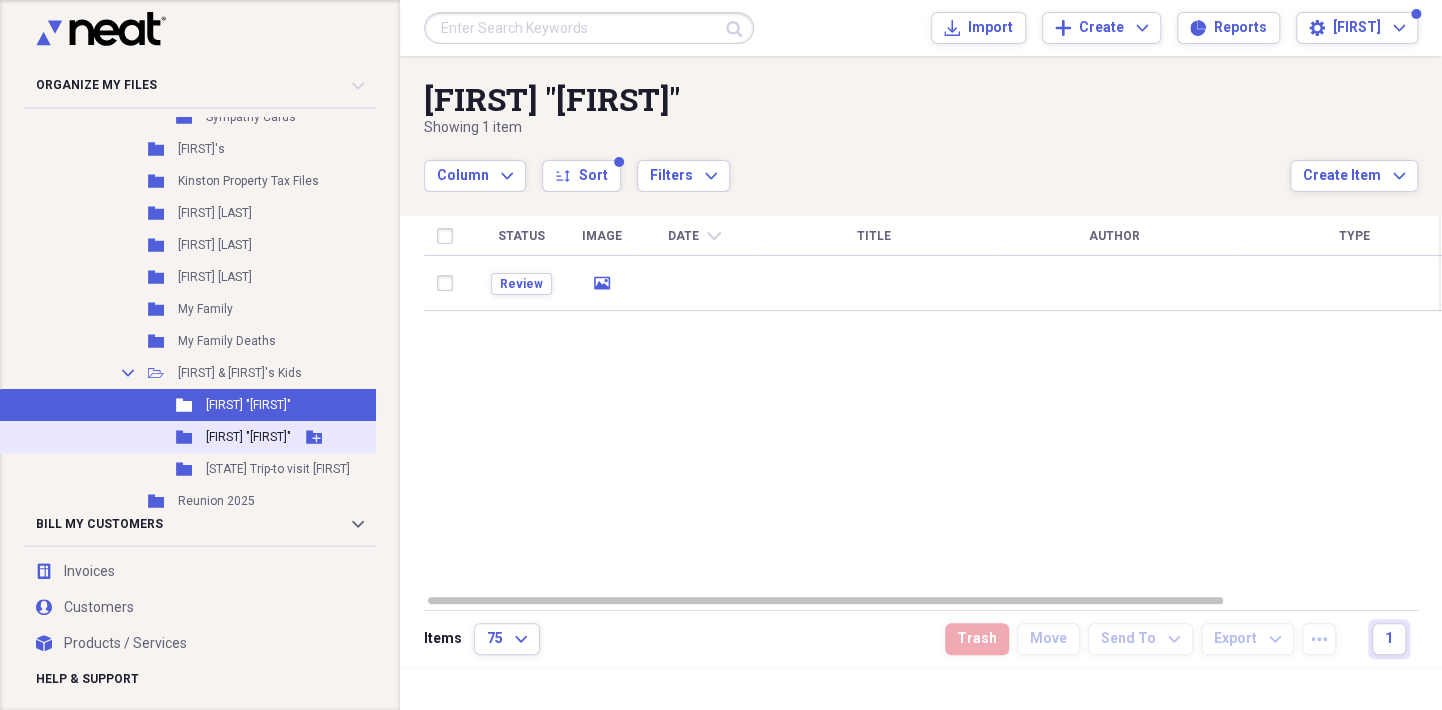 click on "[FIRST] "[FIRST]"" at bounding box center [248, 437] 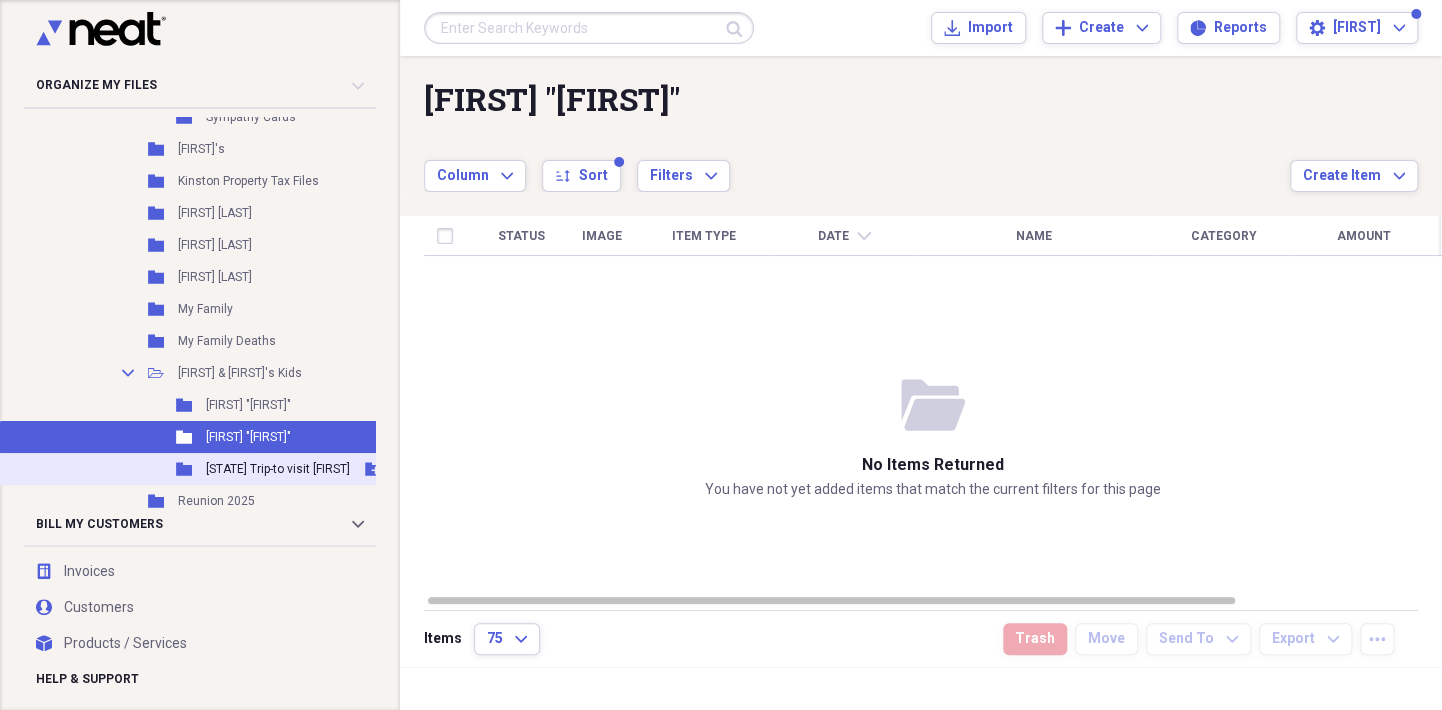 click on "[CITY] Trip-to visit [FIRST]" at bounding box center [278, 469] 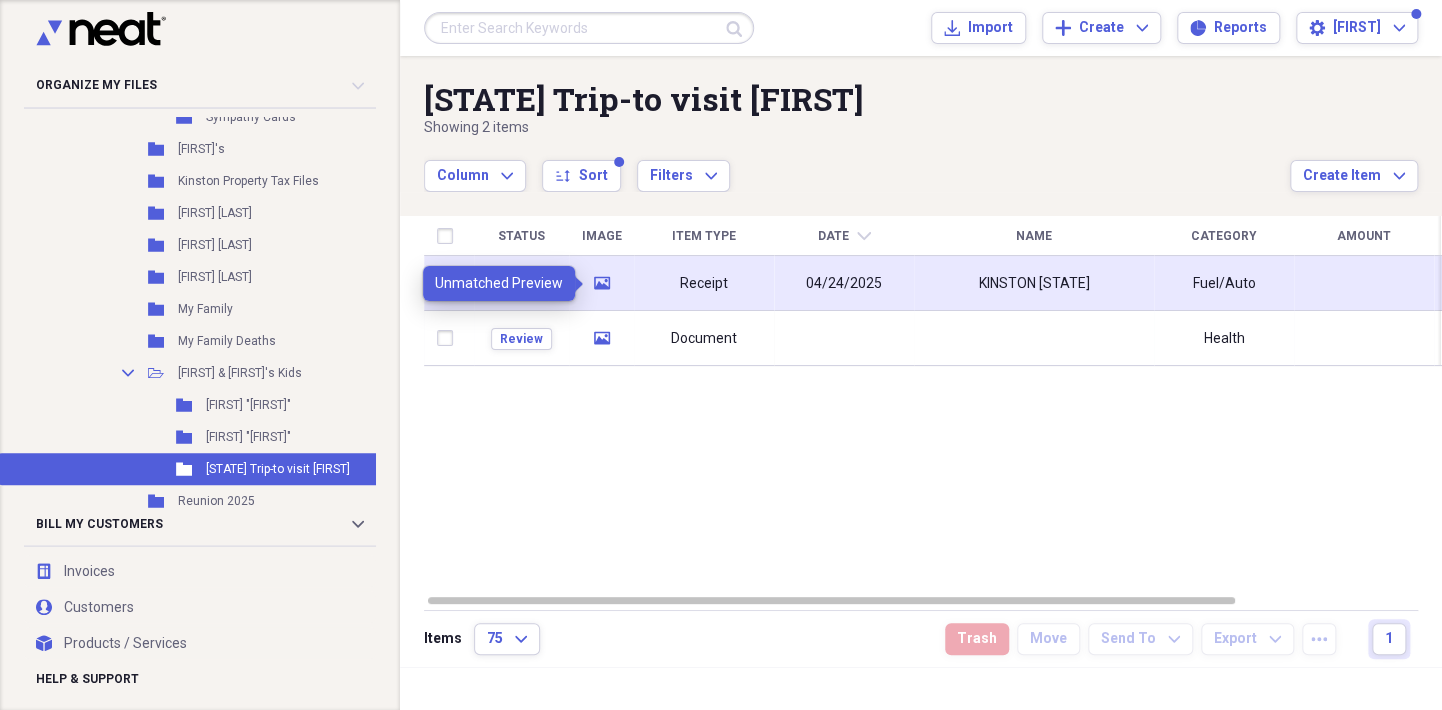 click on "media" at bounding box center [602, 283] 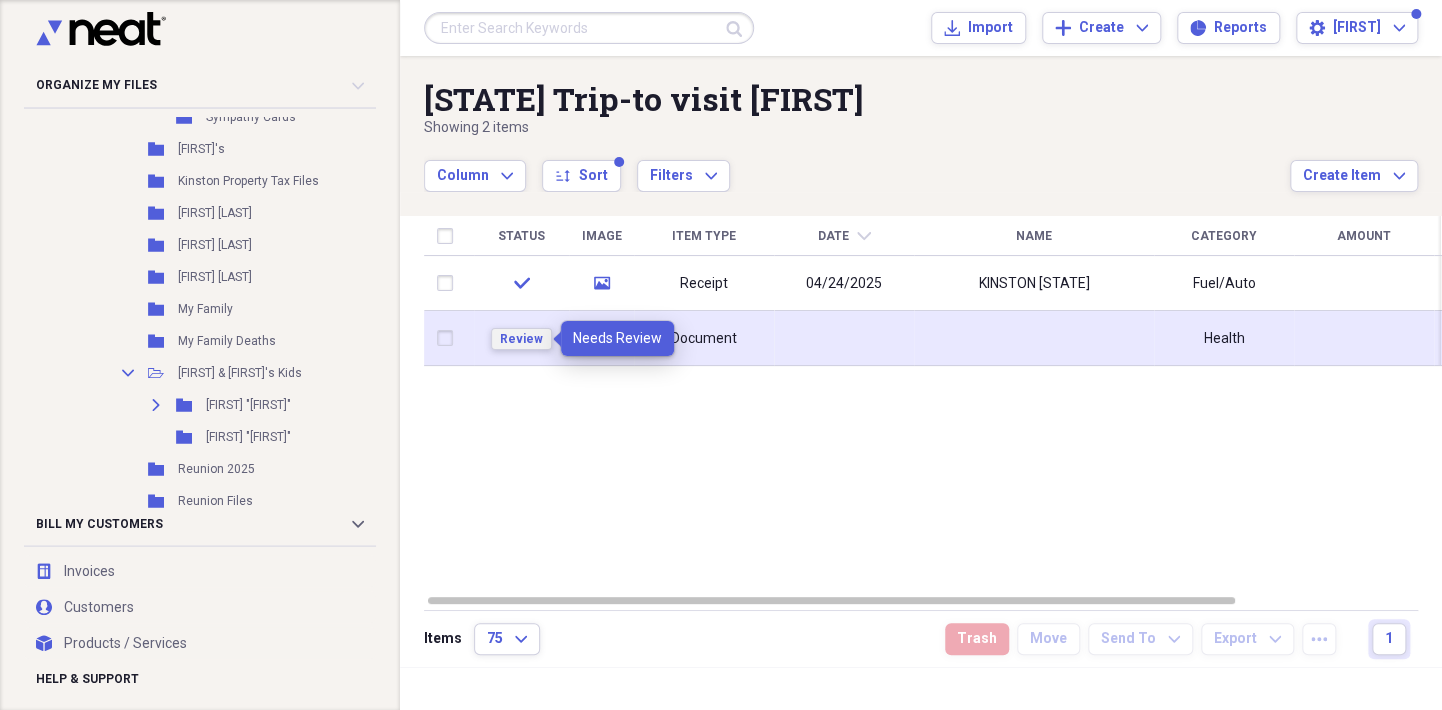 click on "Review" at bounding box center [521, 339] 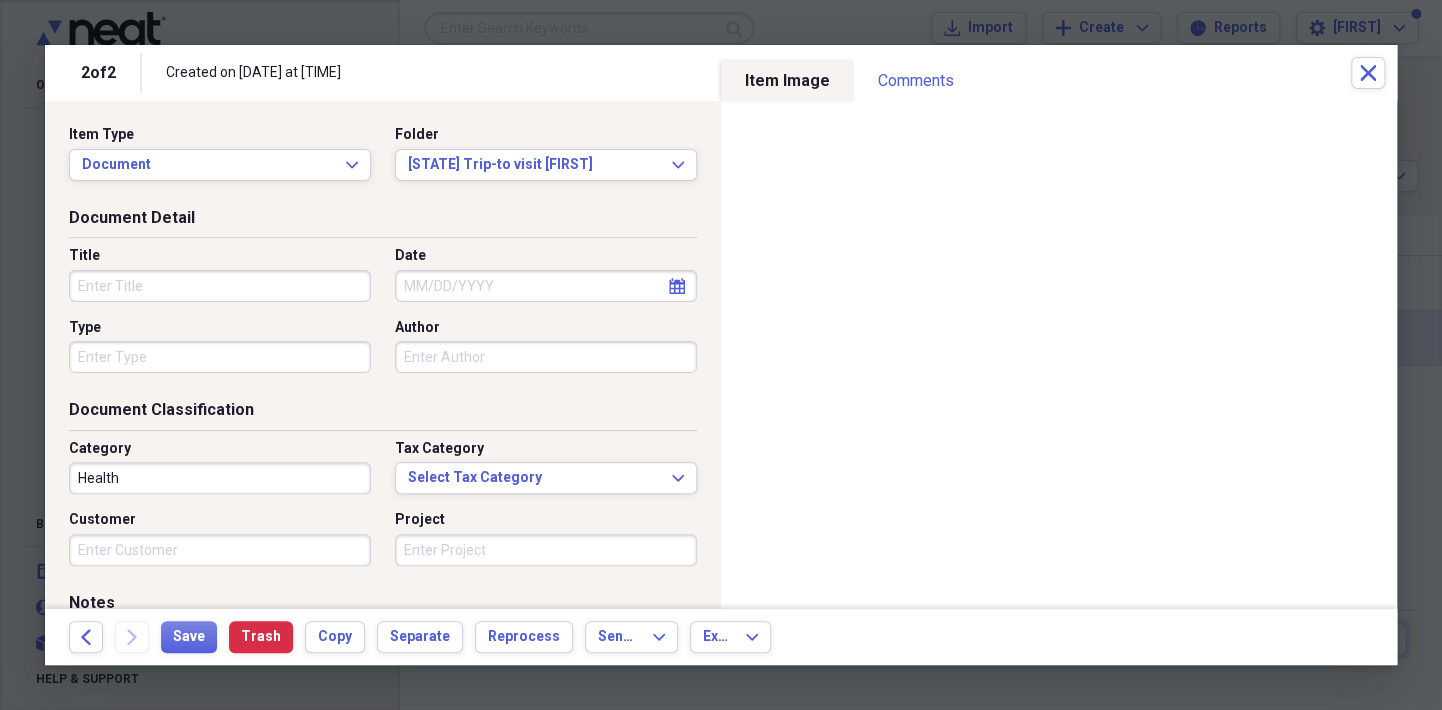 click on "Title" at bounding box center [220, 286] 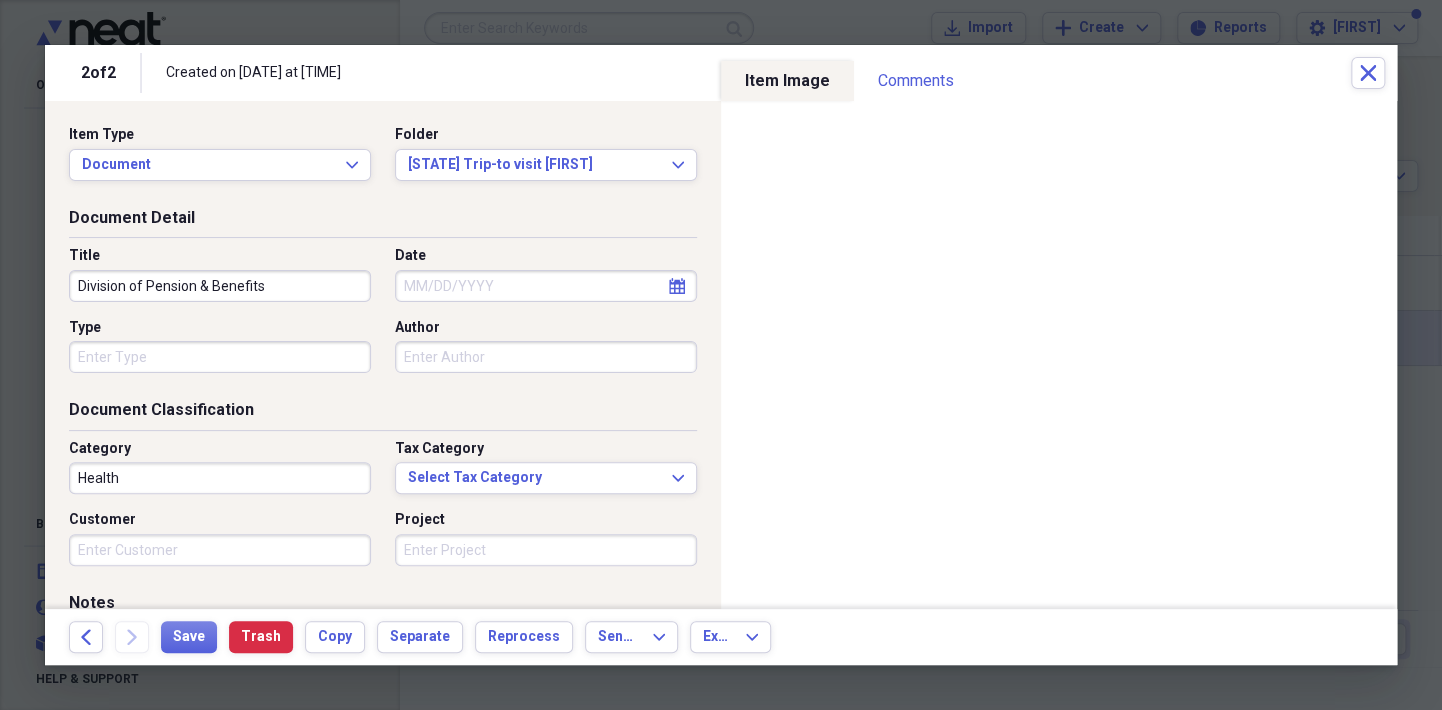 type on "Division of Pension & Benefits" 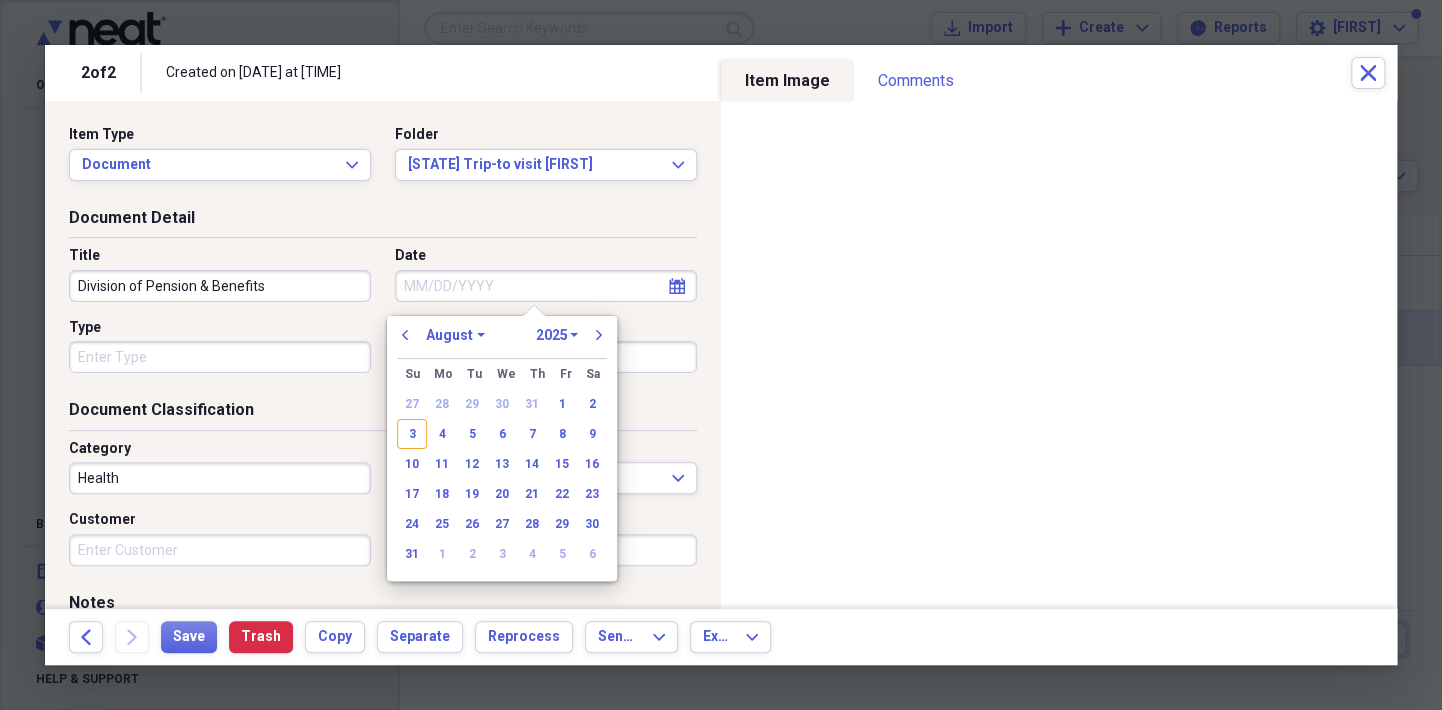 click on "Date" at bounding box center [546, 286] 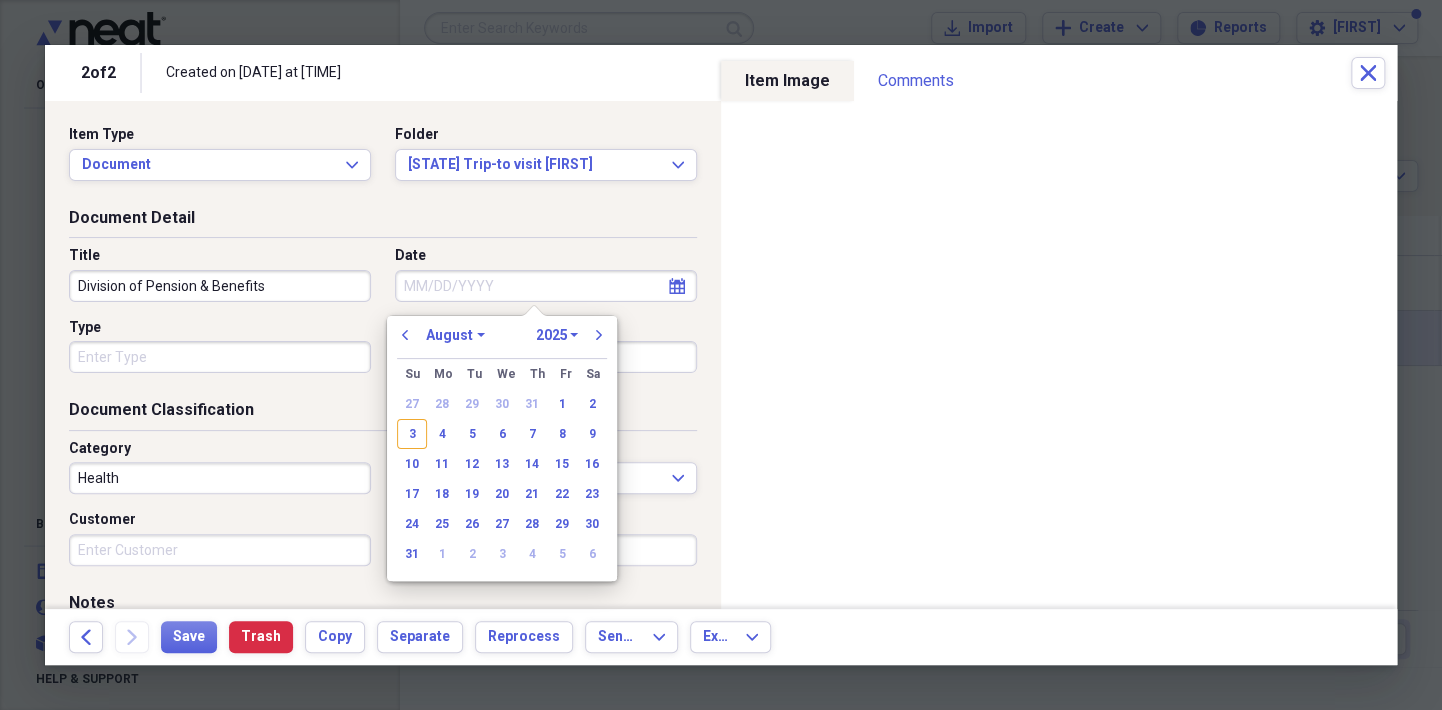 click on "January February March April May June July August September October November December" at bounding box center [455, 335] 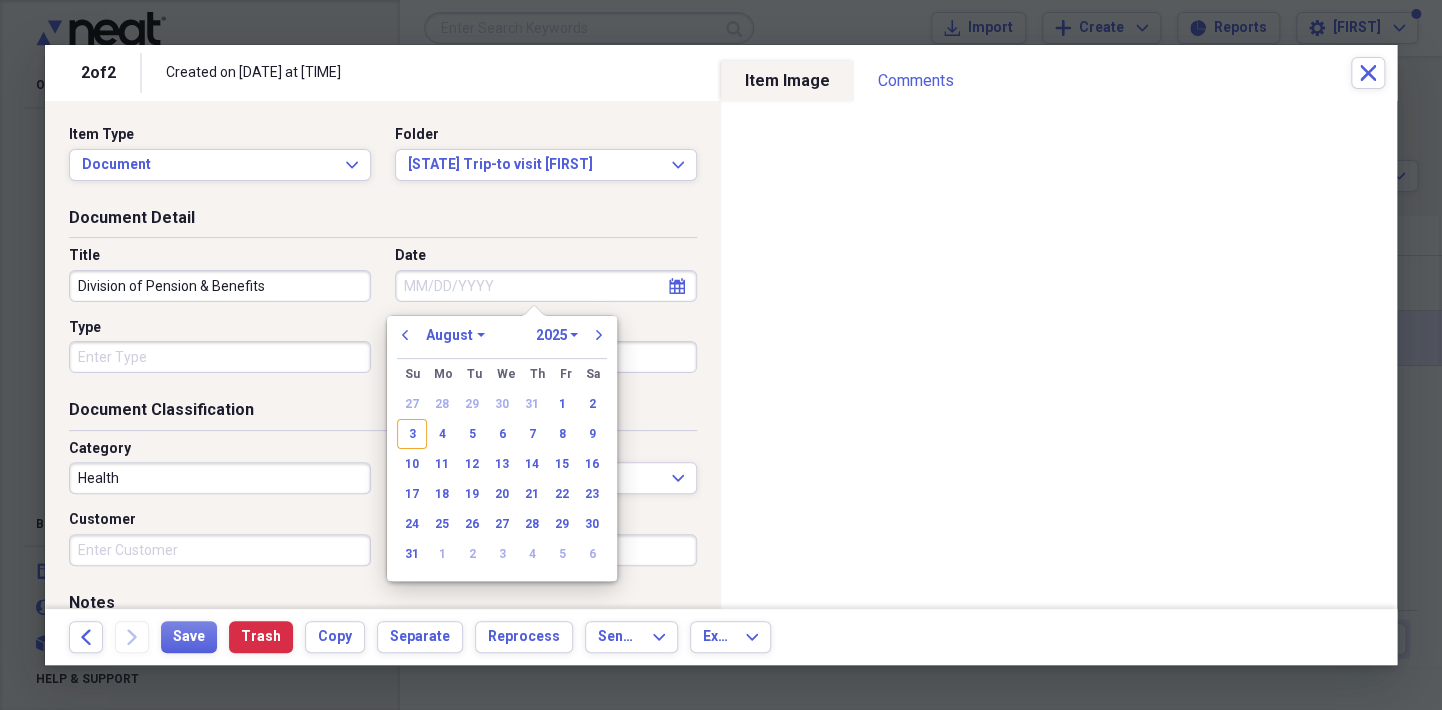 select on "2" 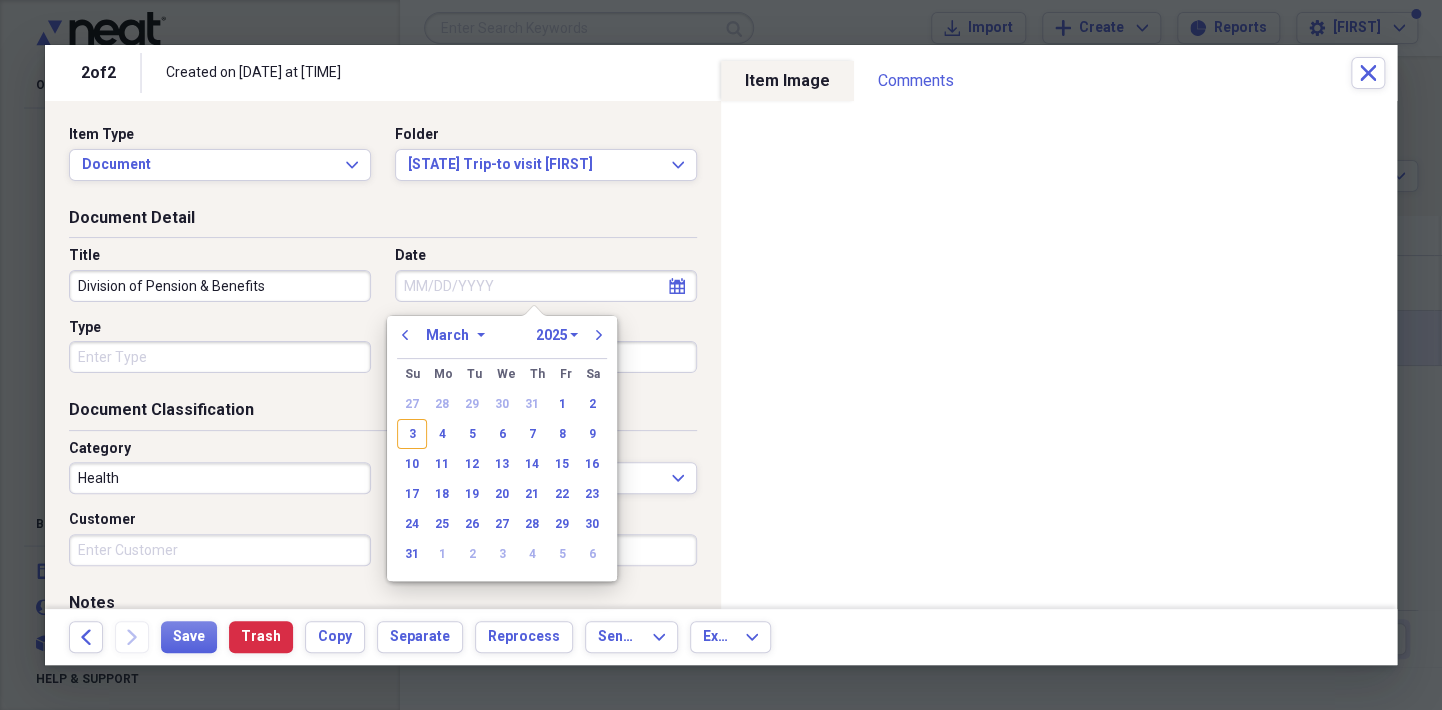 click on "January February March April May June July August September October November December" at bounding box center [455, 335] 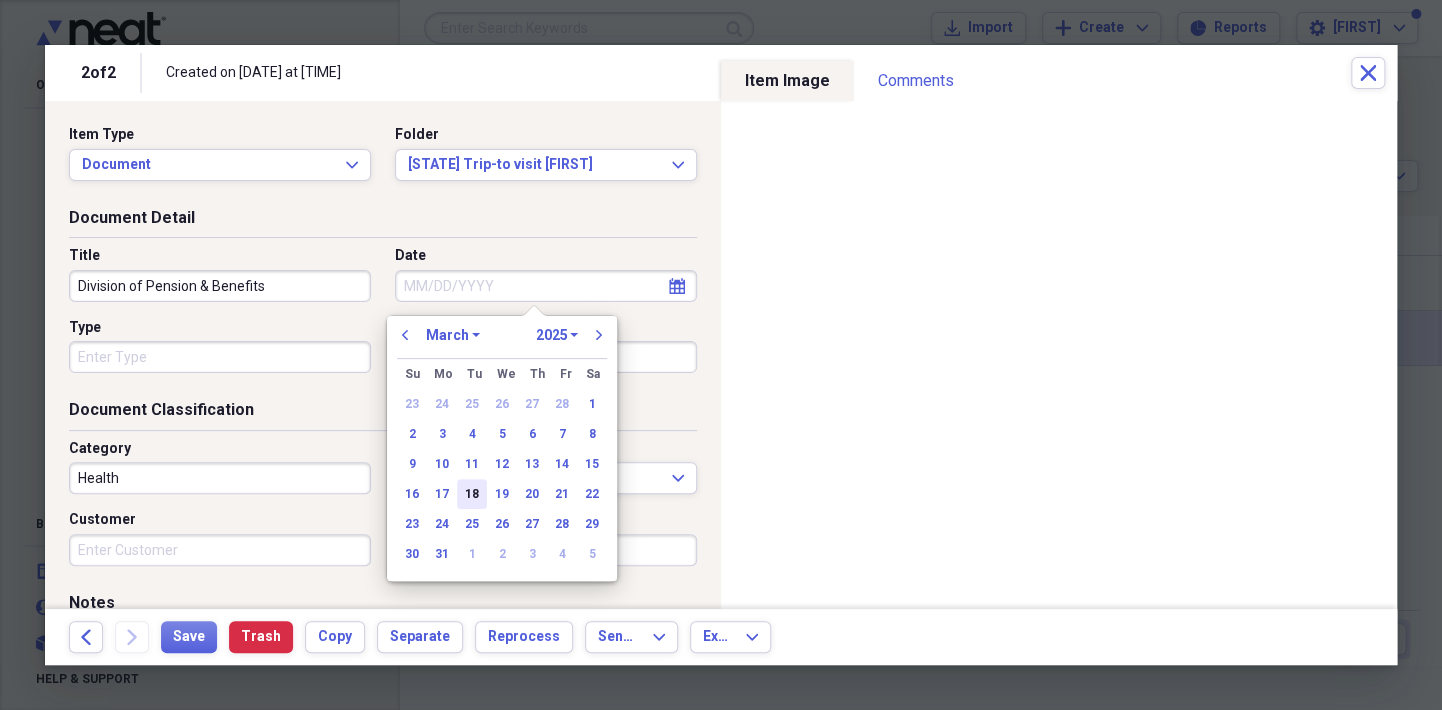 click on "18" at bounding box center (472, 494) 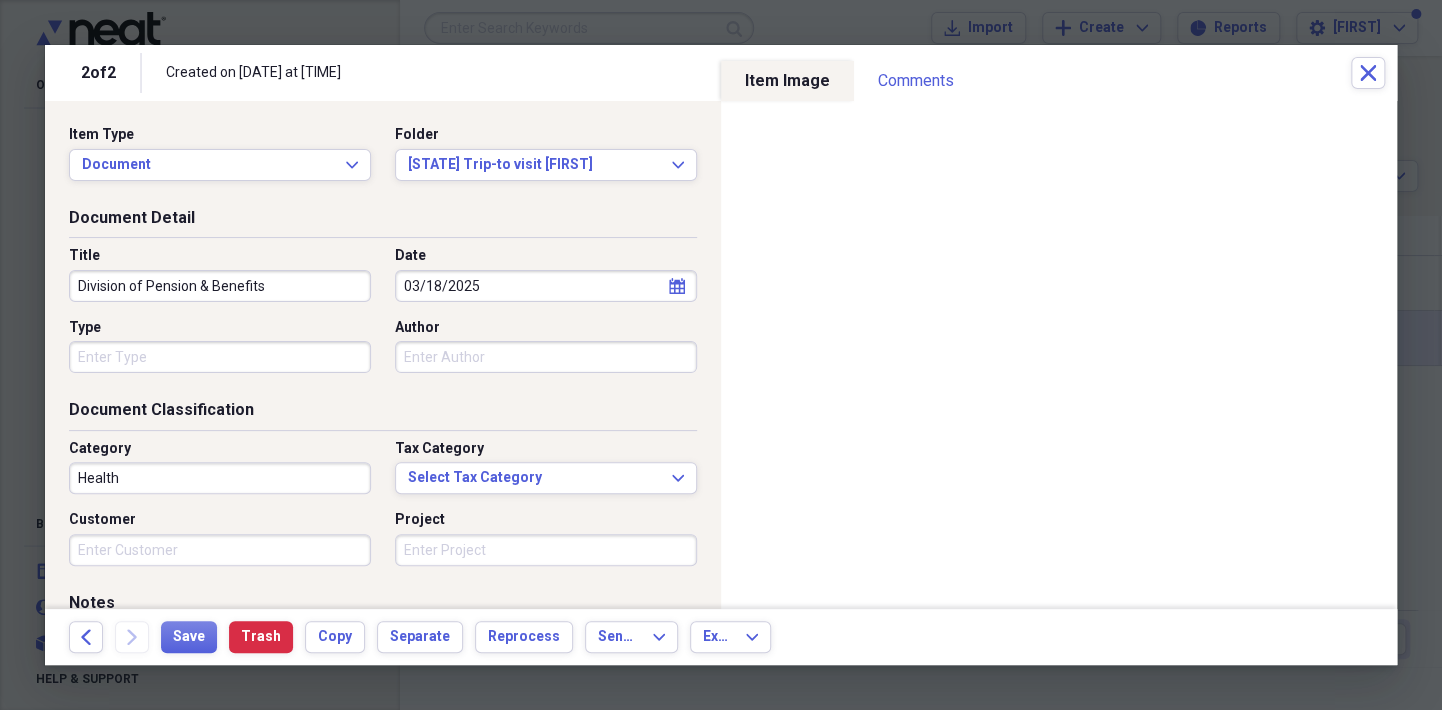click 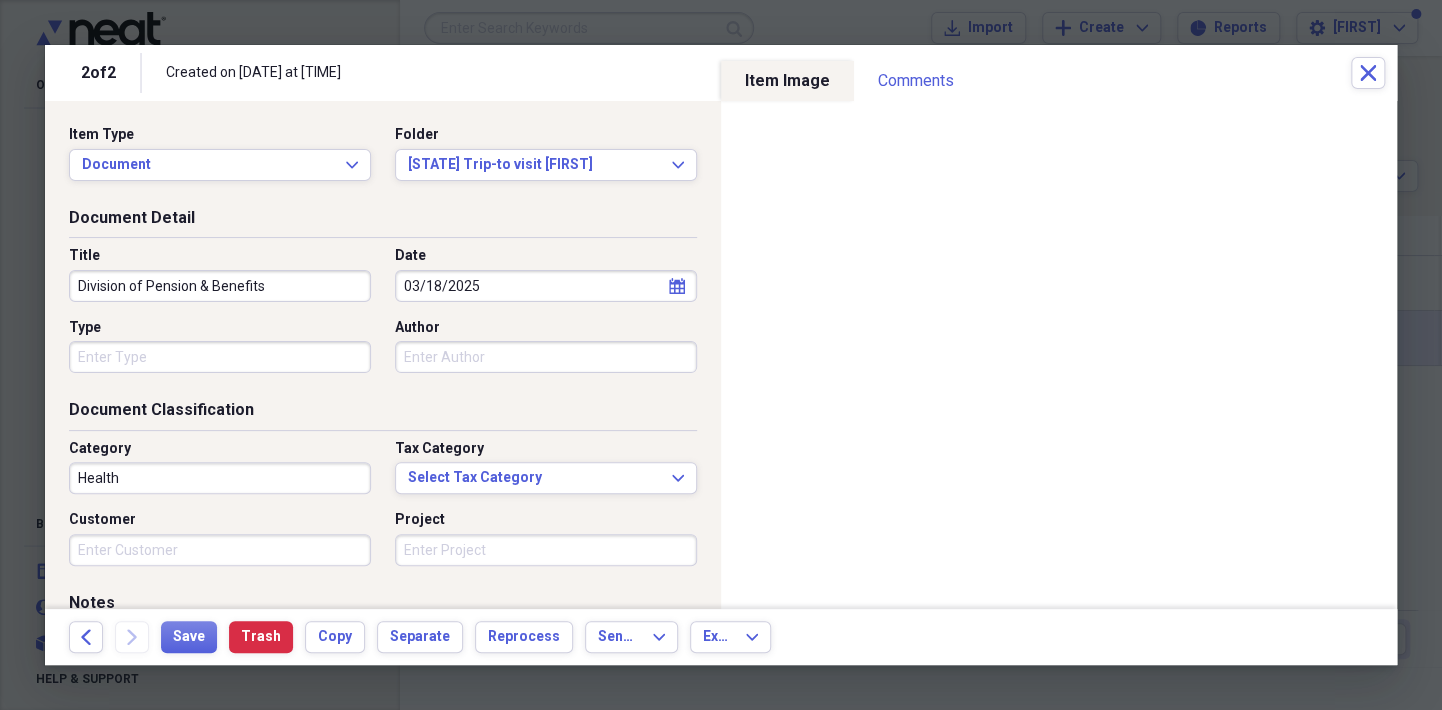 click on "Document Classification" at bounding box center [383, 414] 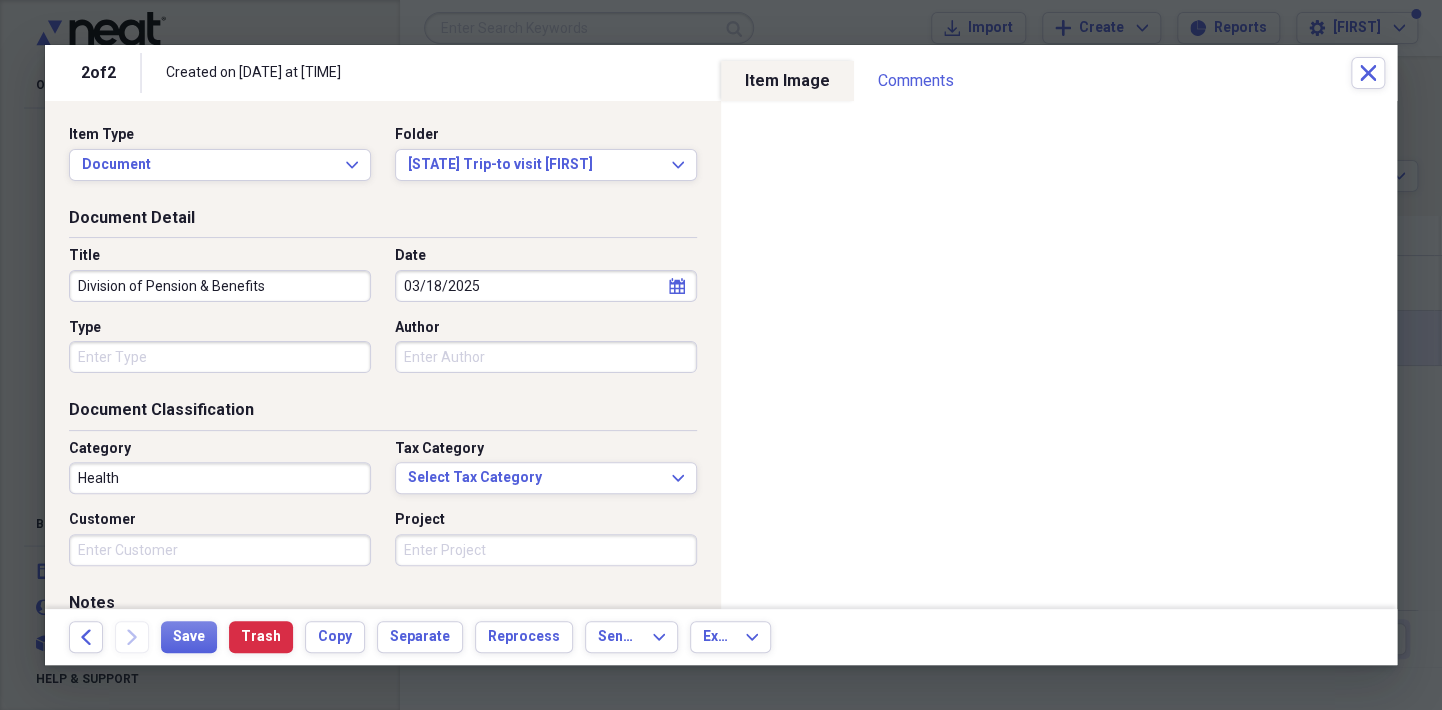 click 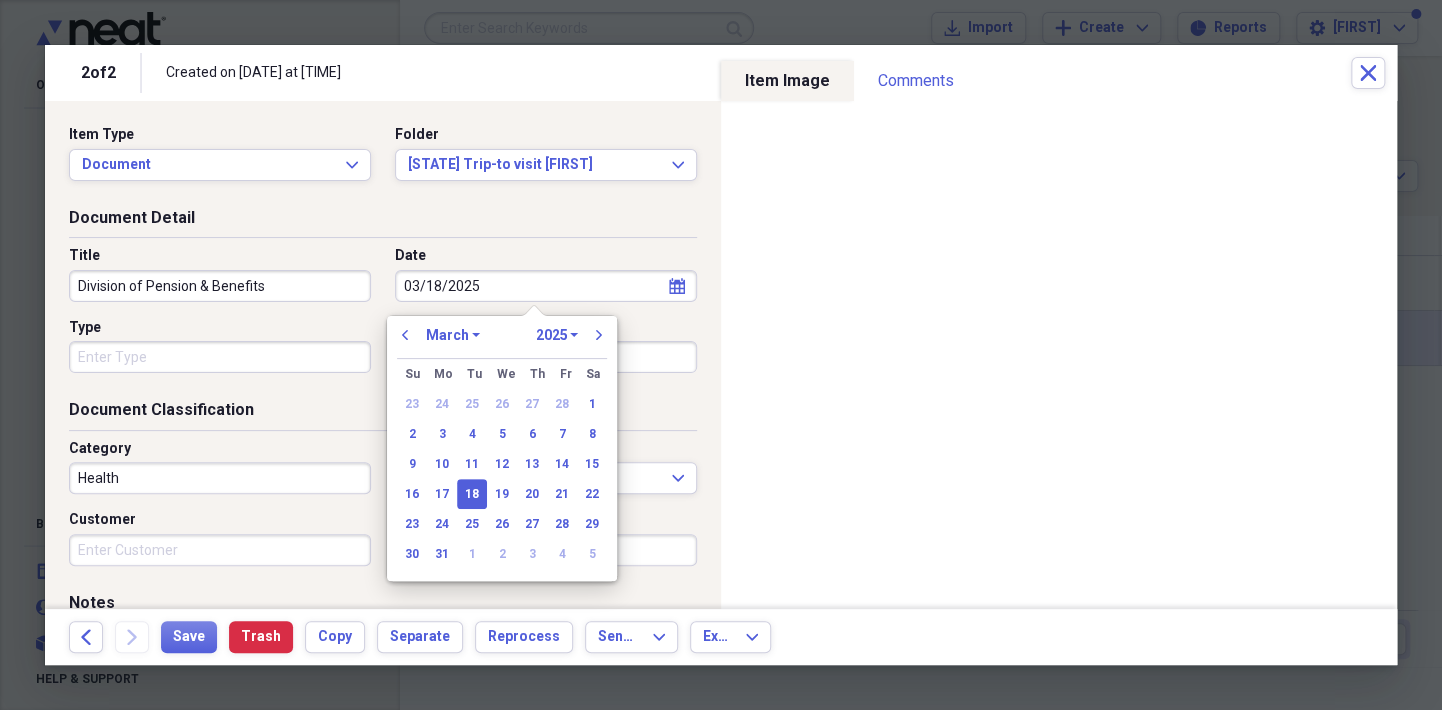 click on "January February March April May June July August September October November December" at bounding box center [453, 335] 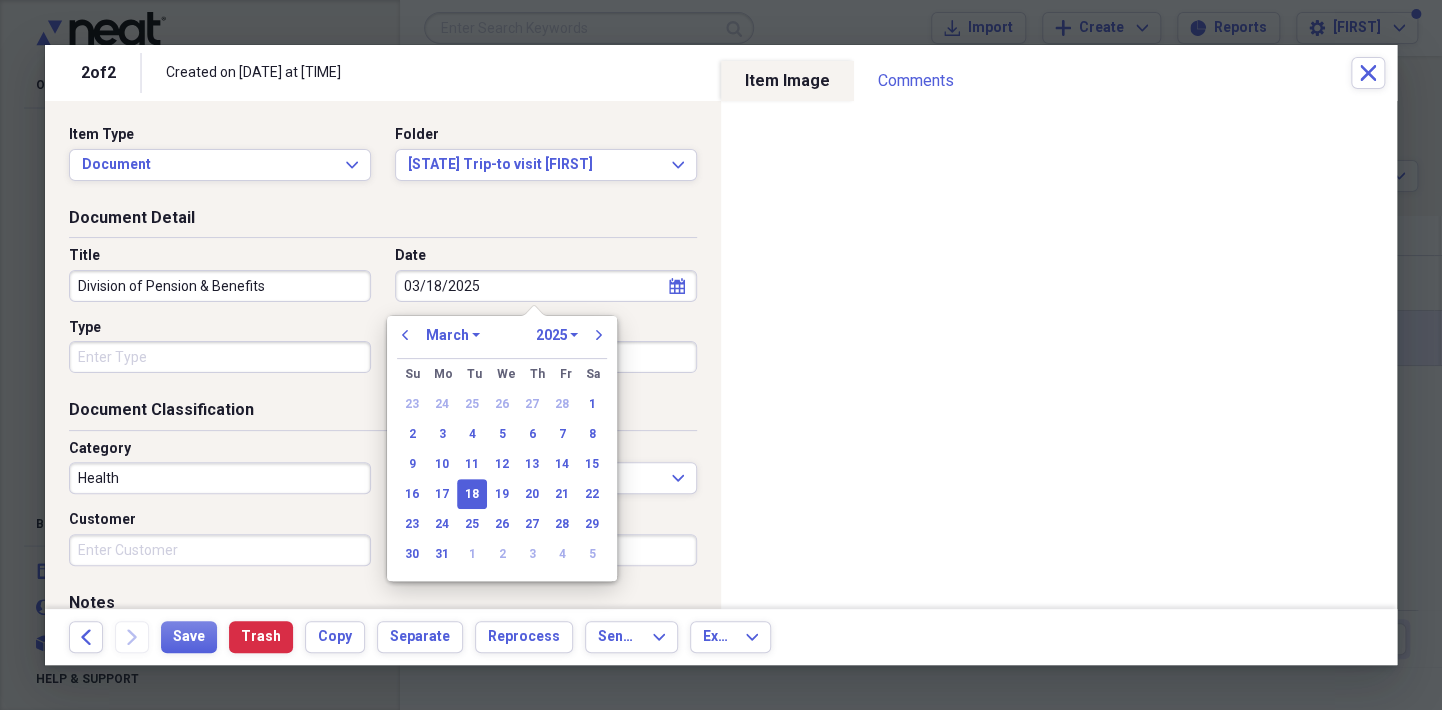 select on "3" 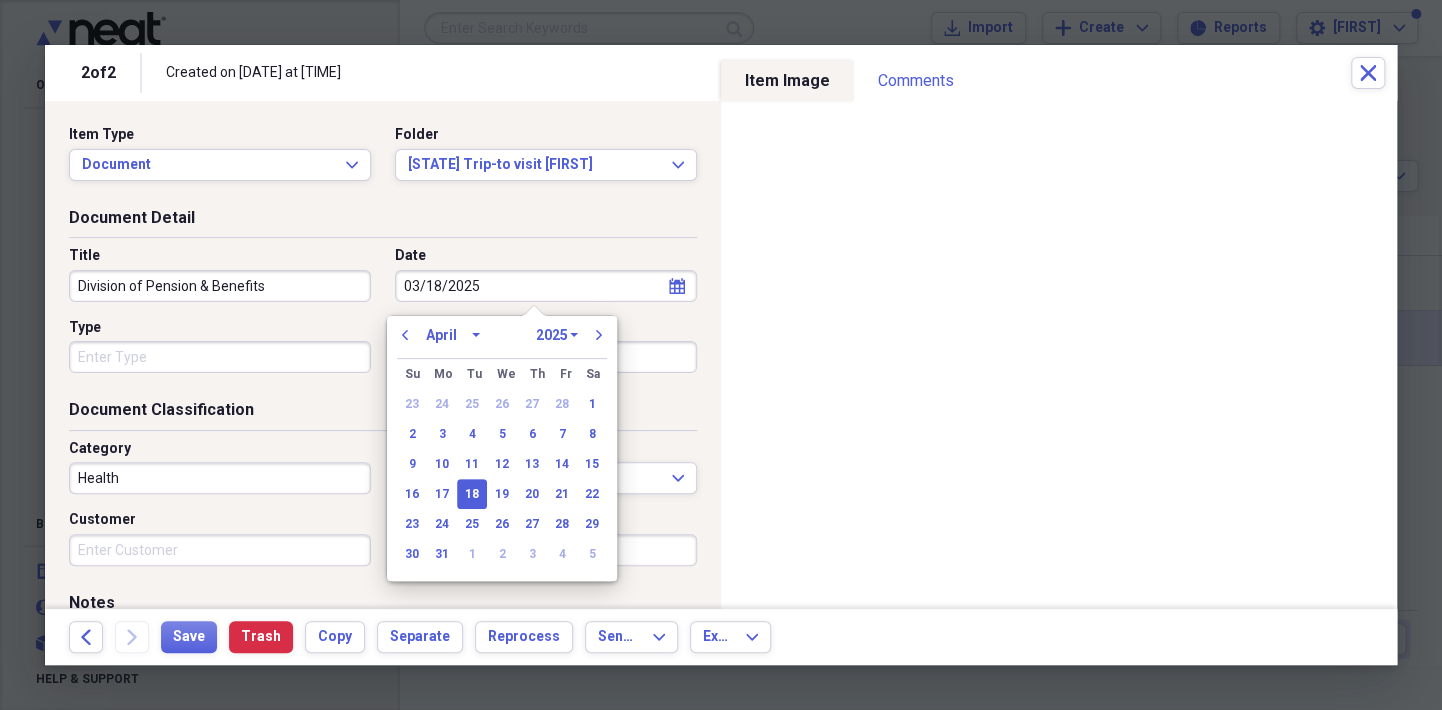 click on "January February March April May June July August September October November December" at bounding box center [453, 335] 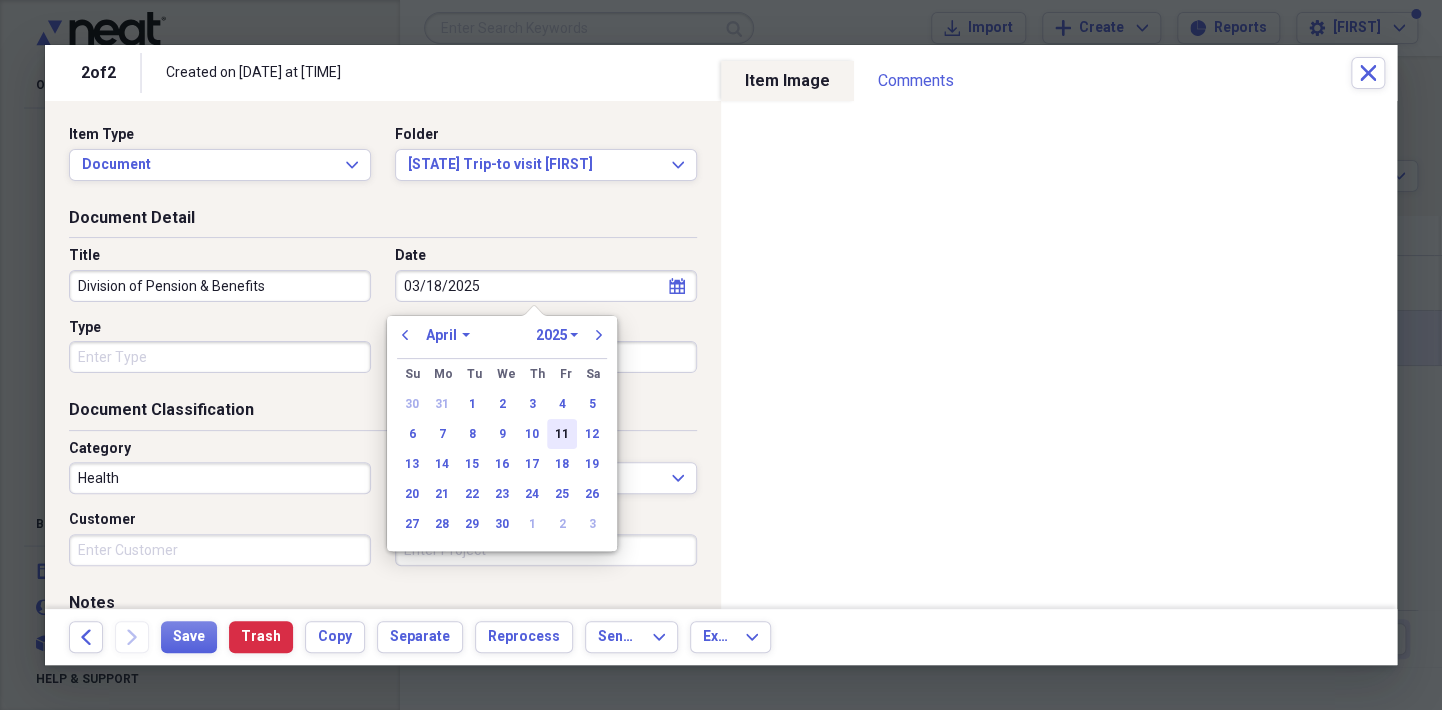 click on "11" at bounding box center [562, 434] 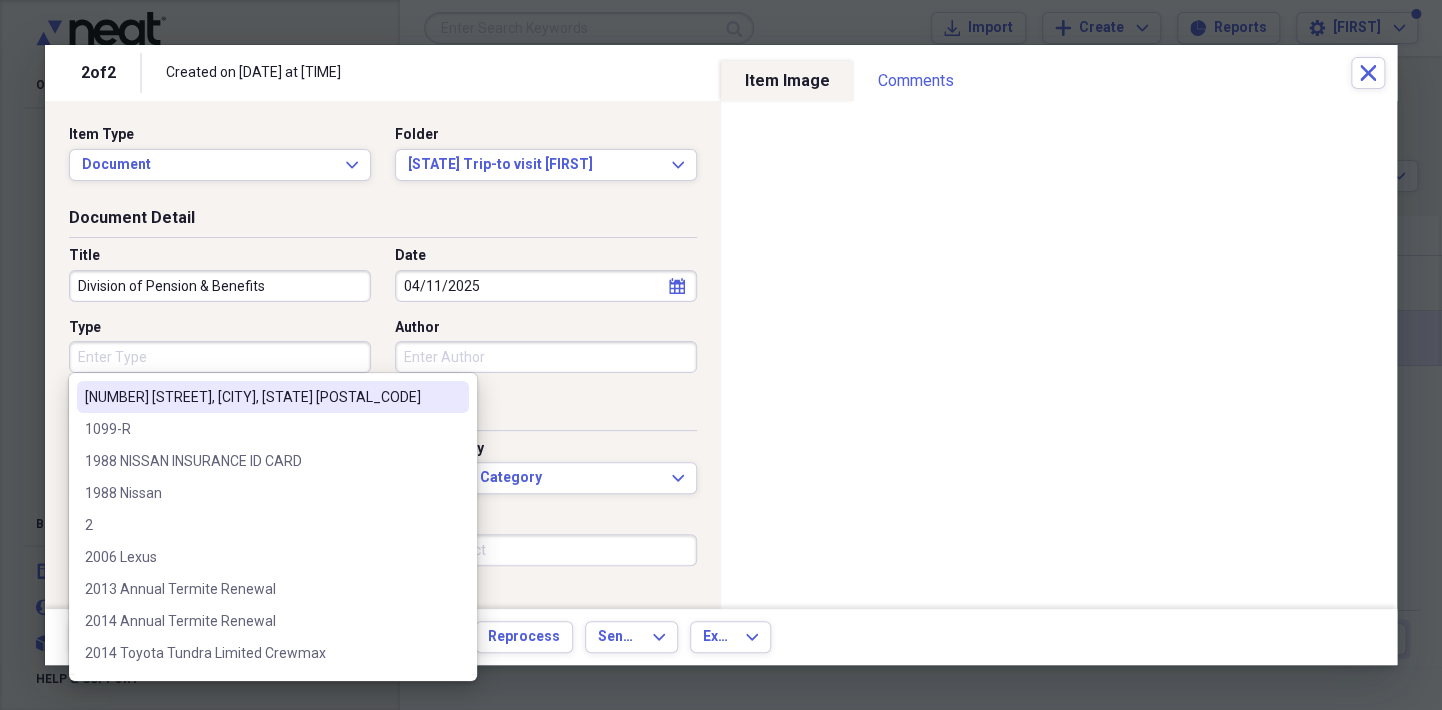 click on "Type" at bounding box center (220, 357) 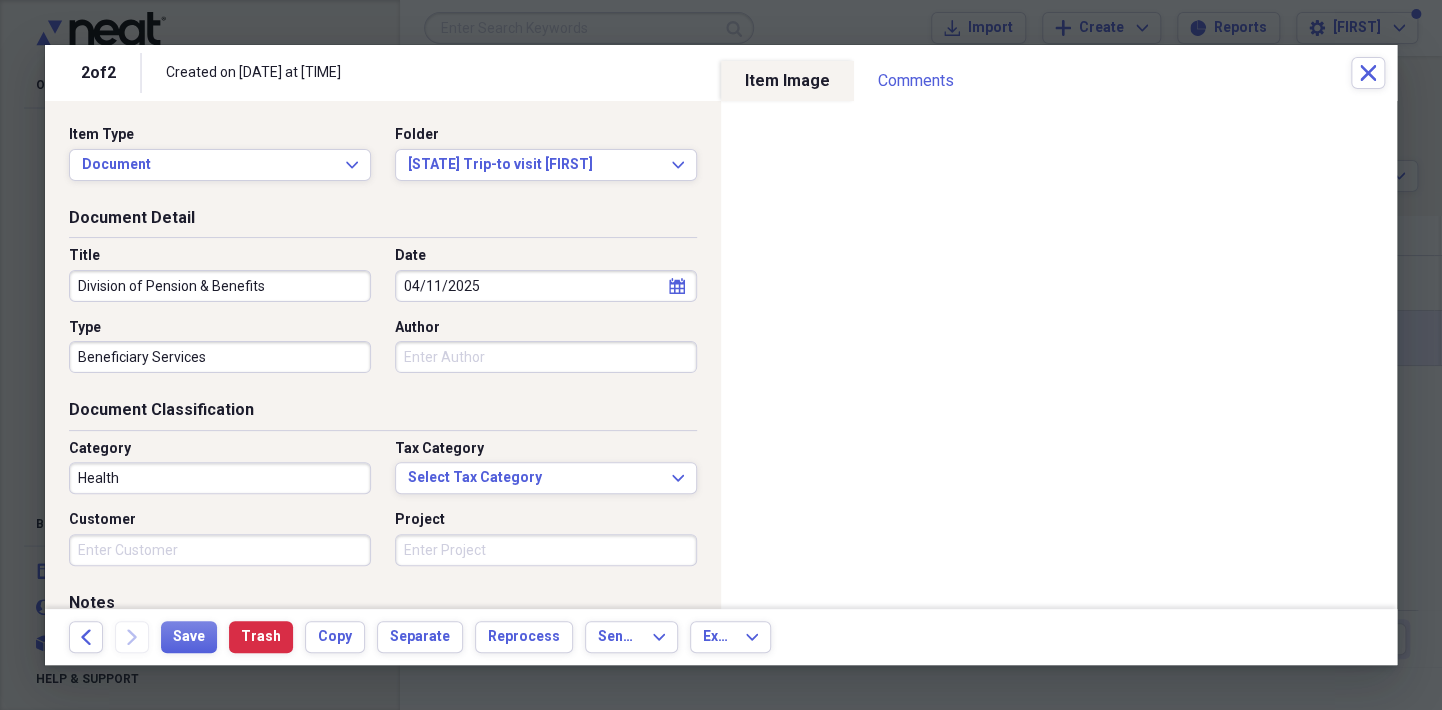 type on "Beneficiary Services" 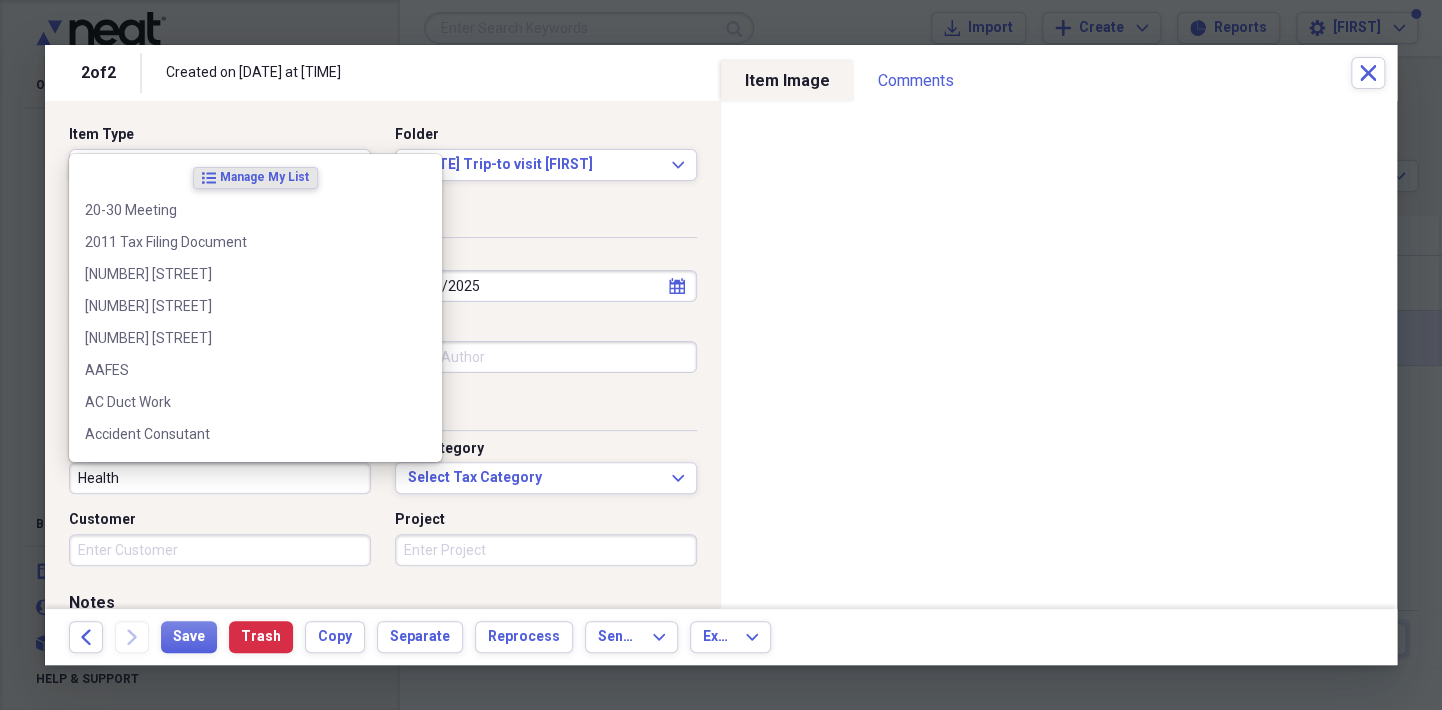 click on "Health" at bounding box center (220, 478) 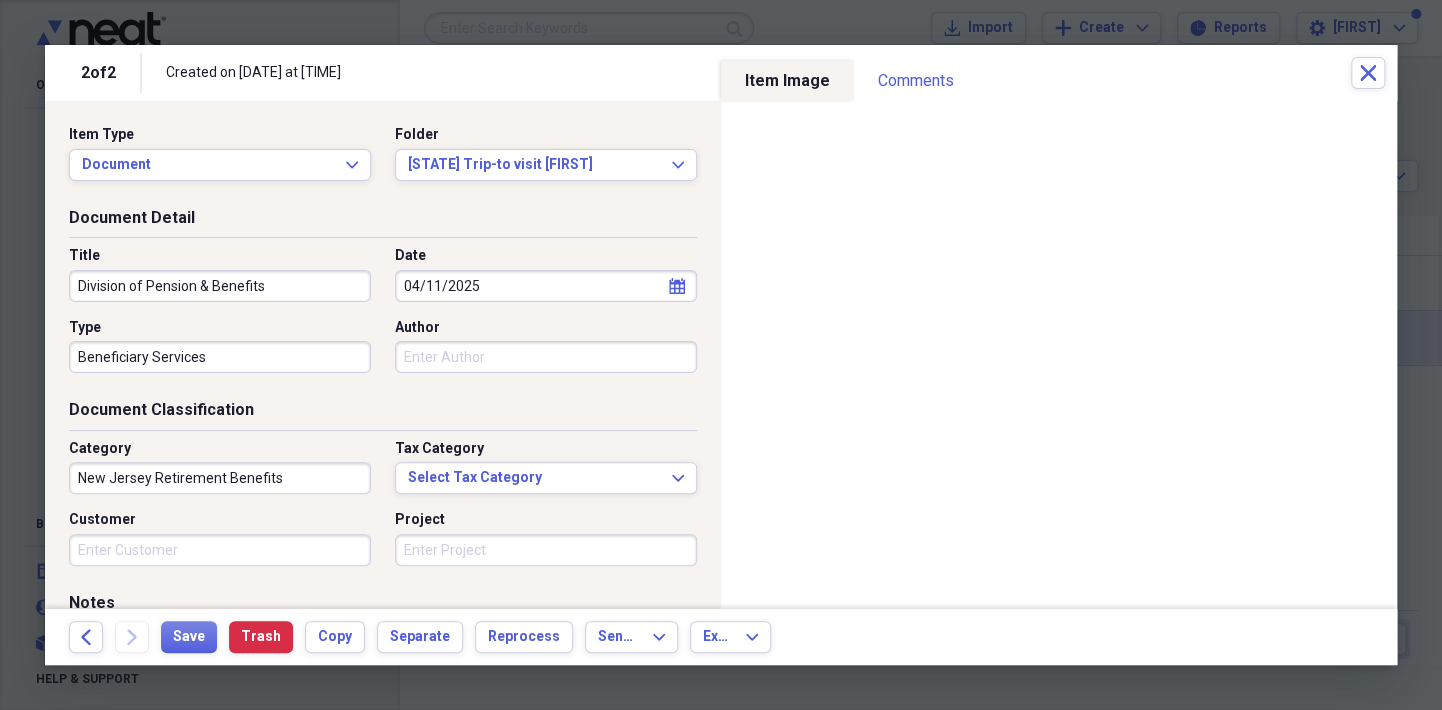 type on "New Jersey Retirement Benefits" 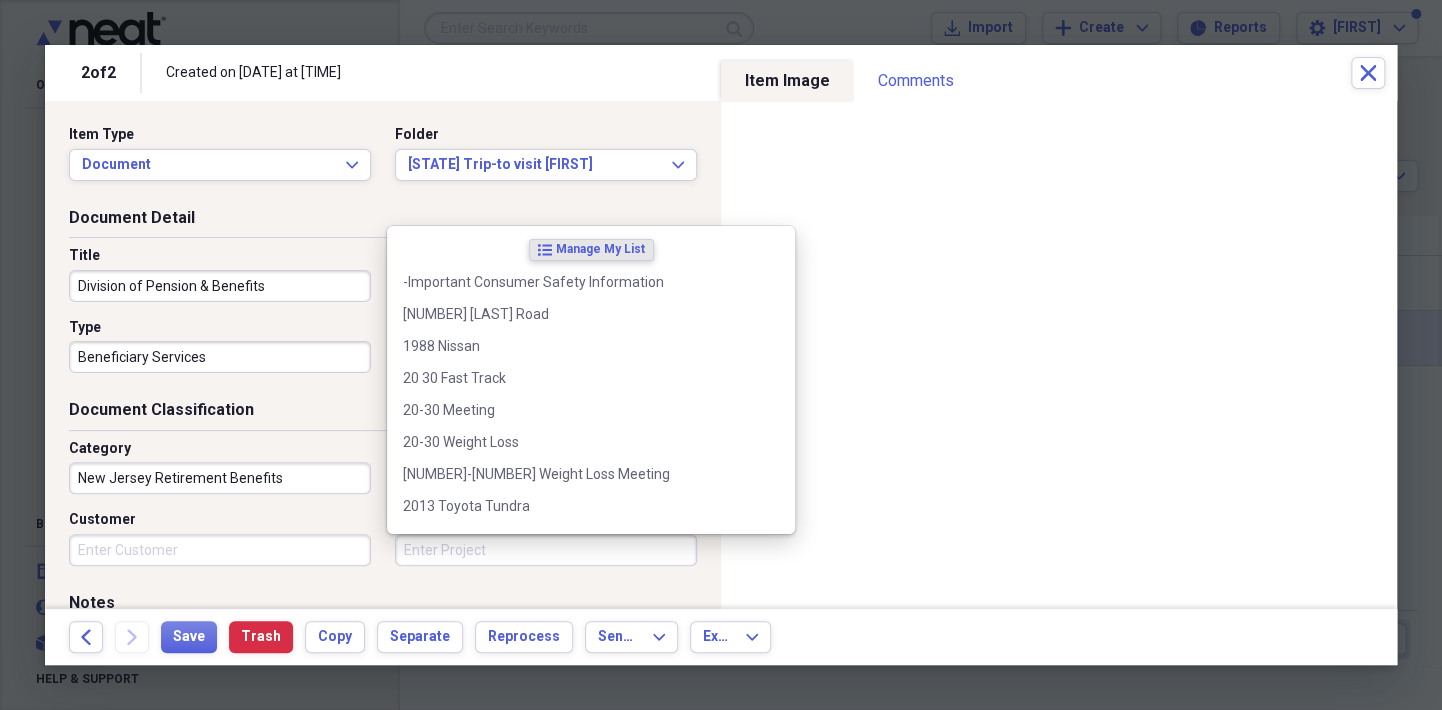 click on "Project" at bounding box center [546, 550] 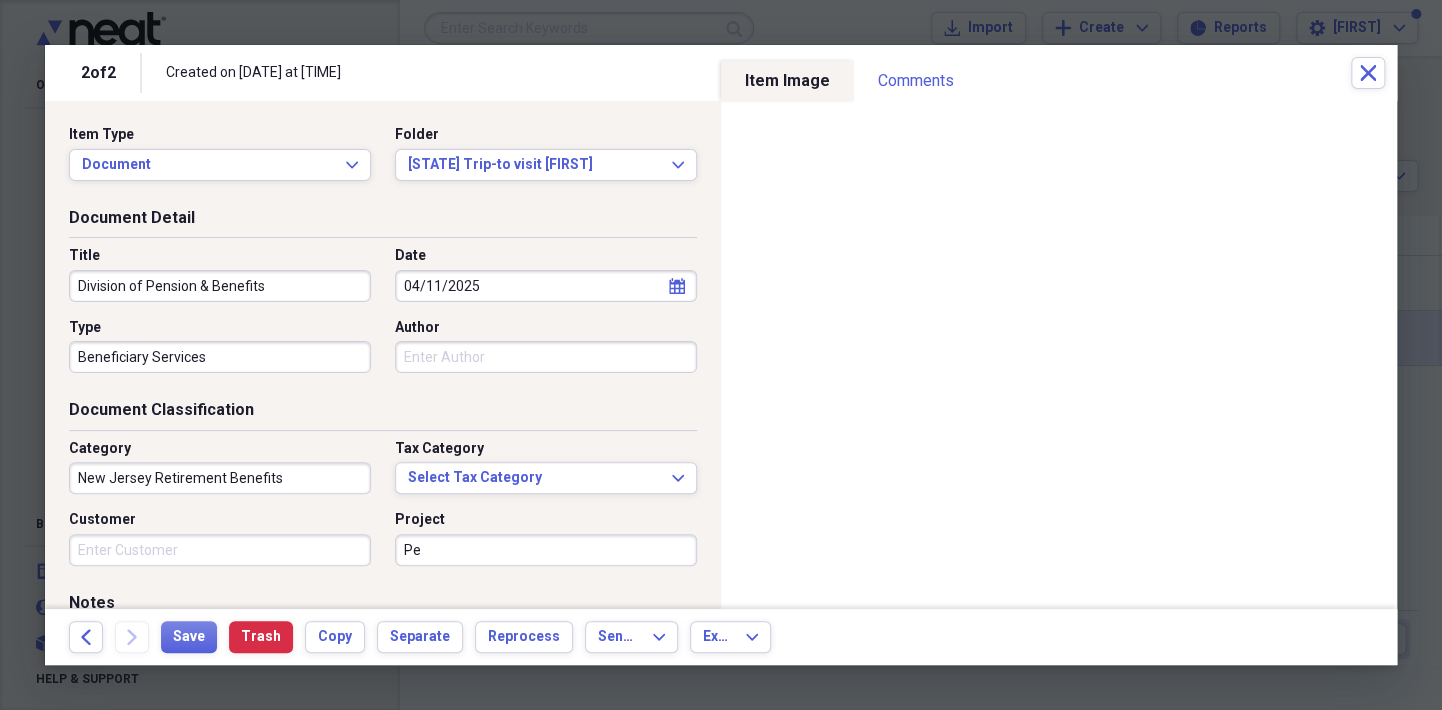 type on "P" 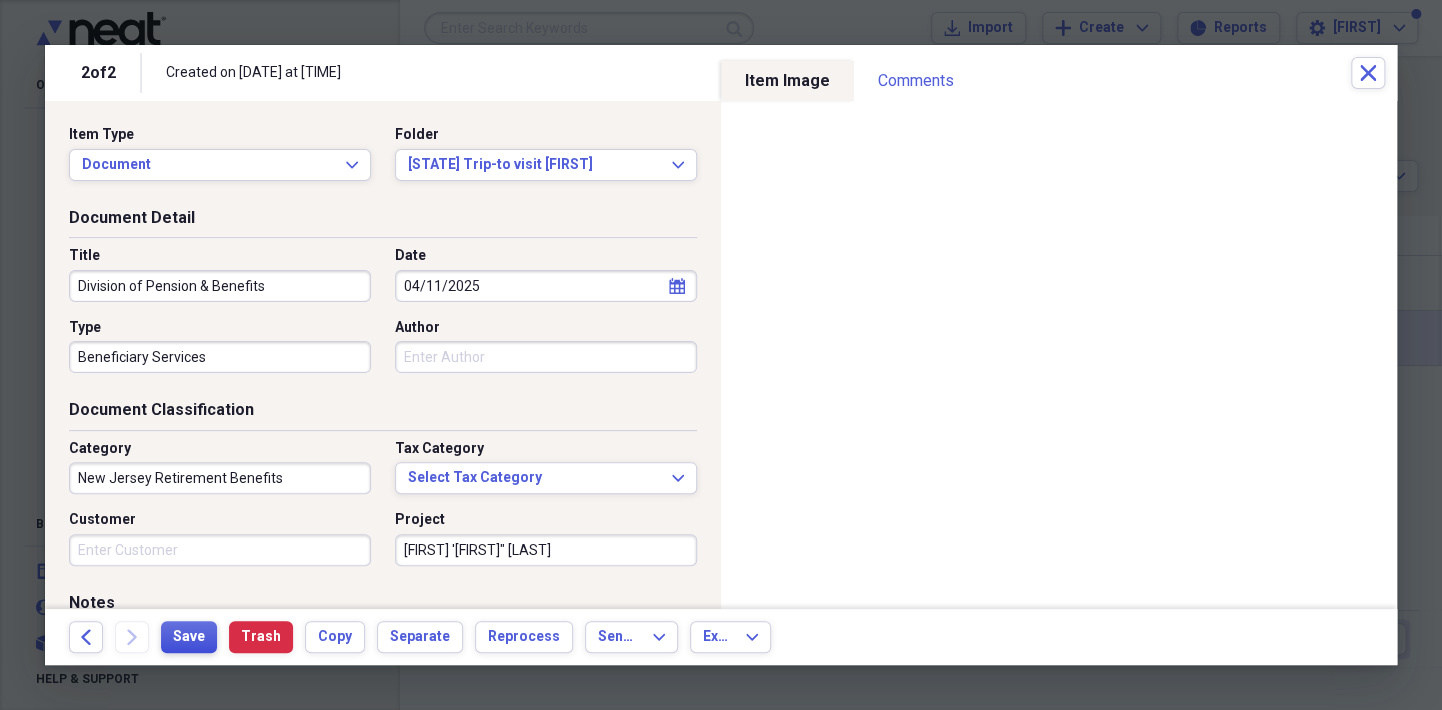 type on "Ernestine 'Peggy" Patterson" 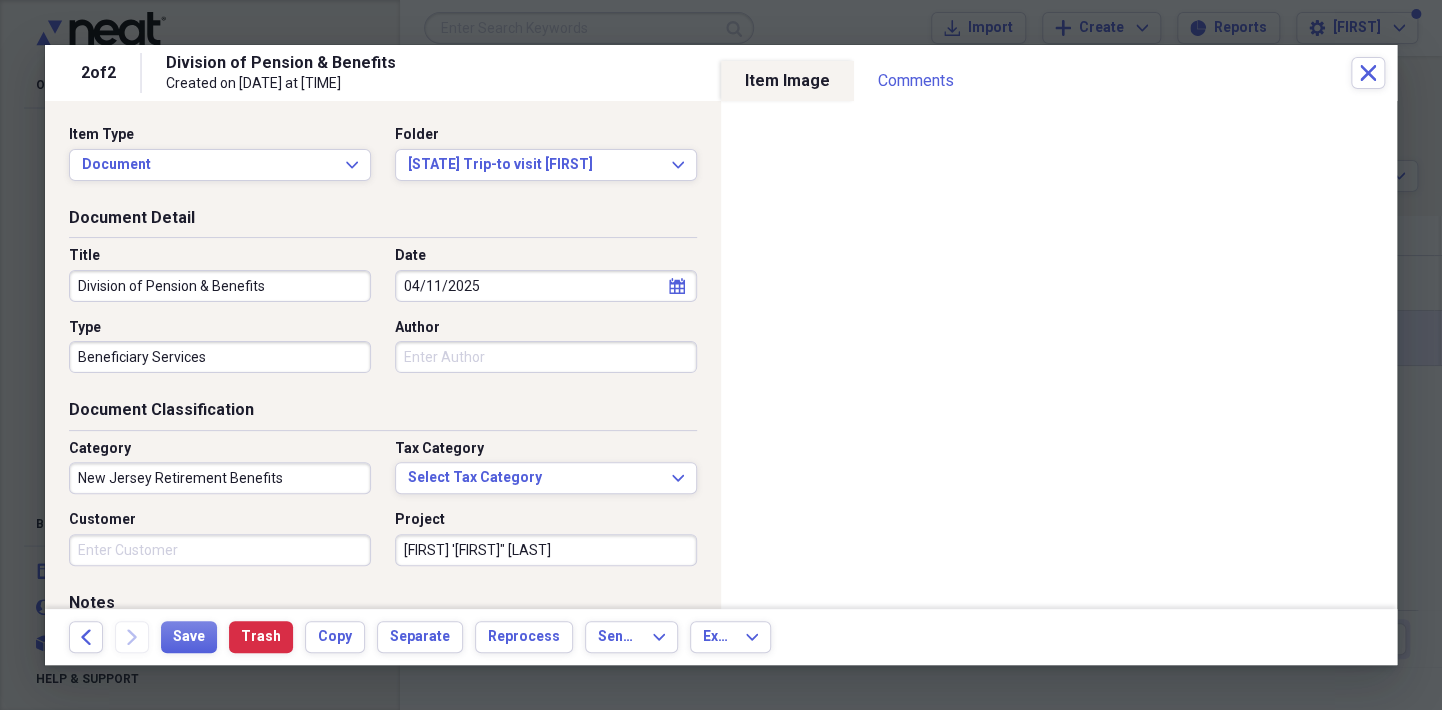 click on "Separate" at bounding box center [426, 637] 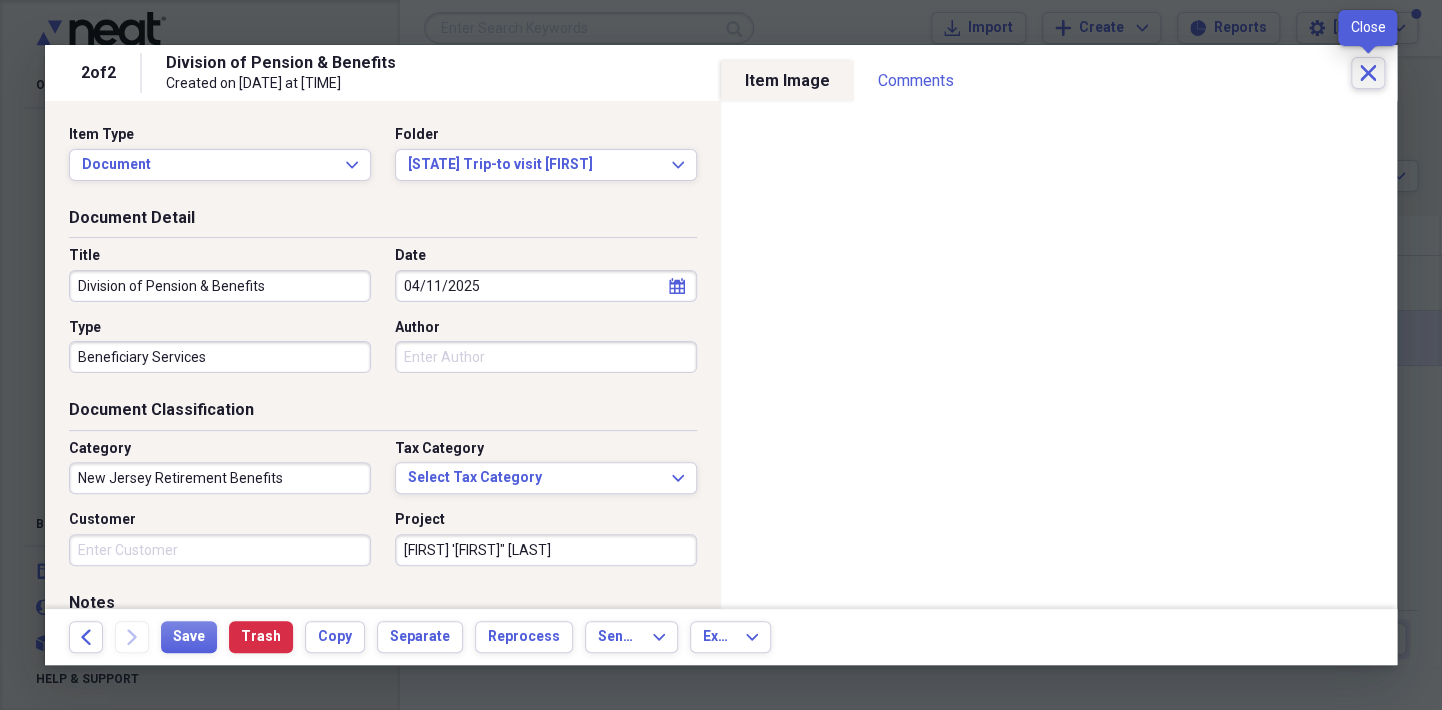 click on "Close" 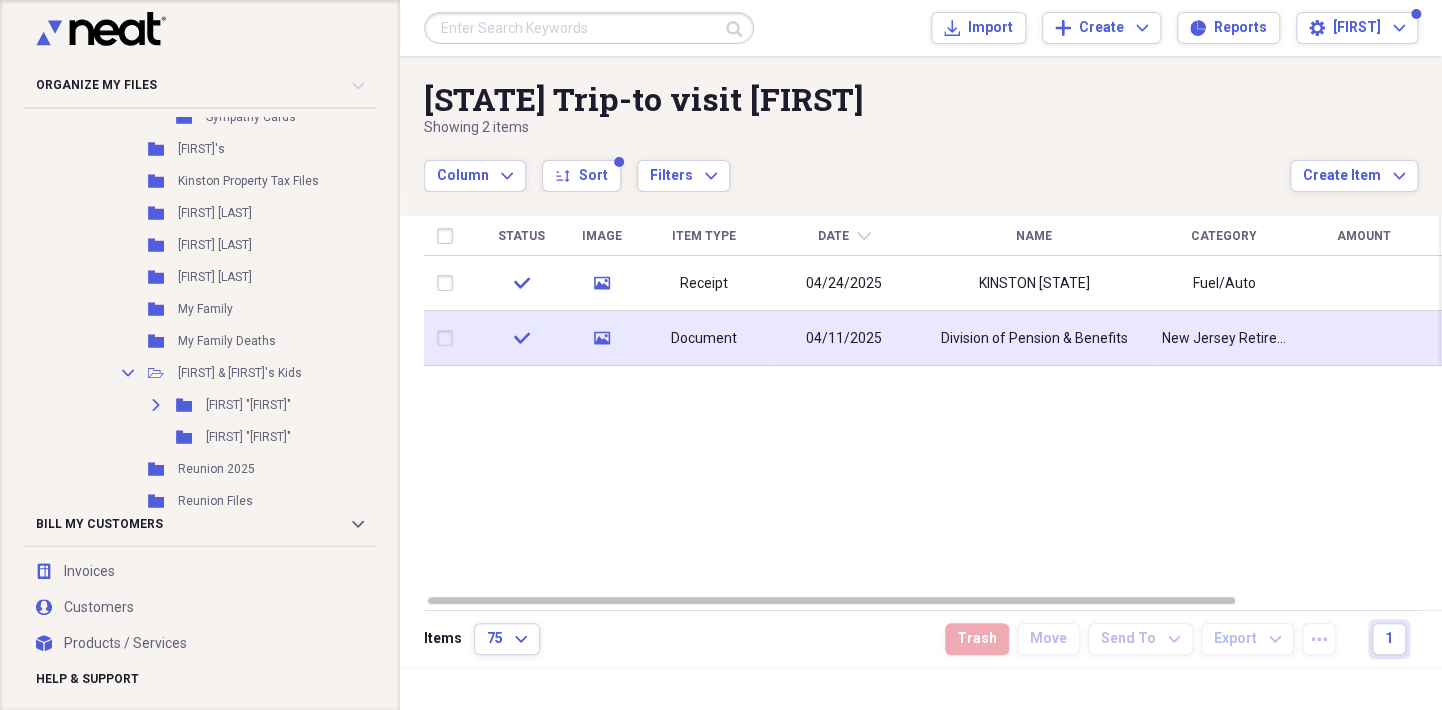 click on "New Jersey Trip-to visit Peggy Showing 2 items Column Expand sort Sort Filters  Expand Create Item Expand" at bounding box center (921, 124) 